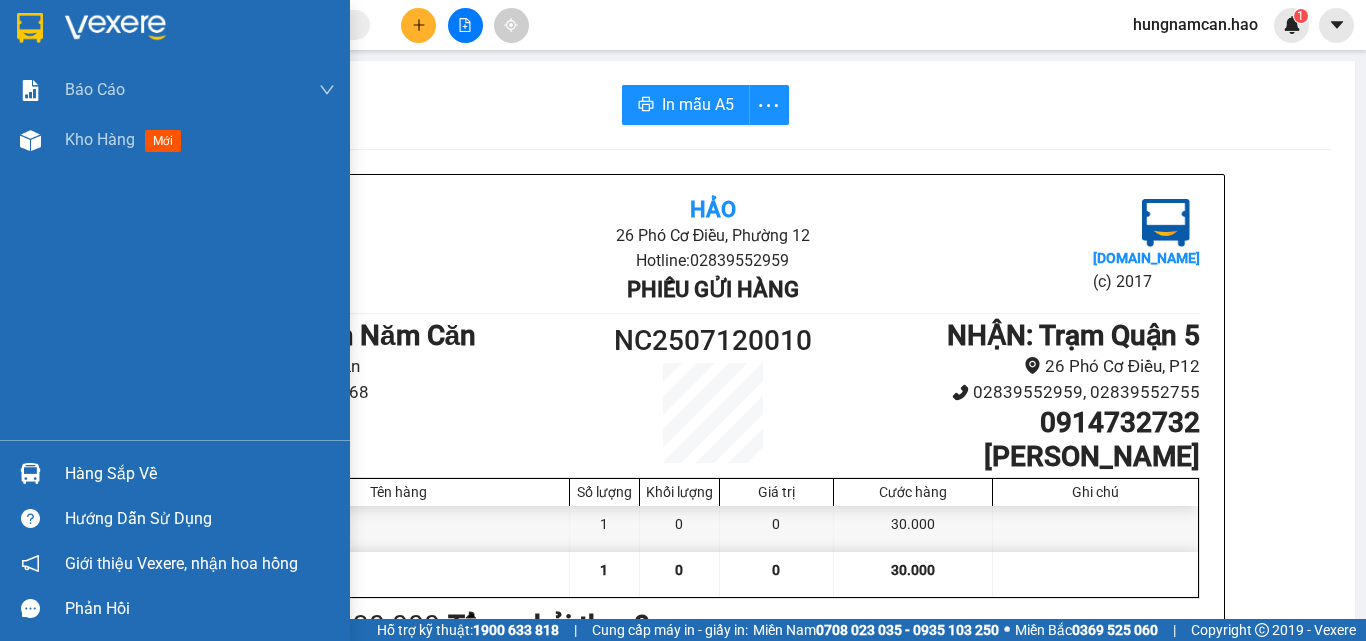 scroll, scrollTop: 0, scrollLeft: 0, axis: both 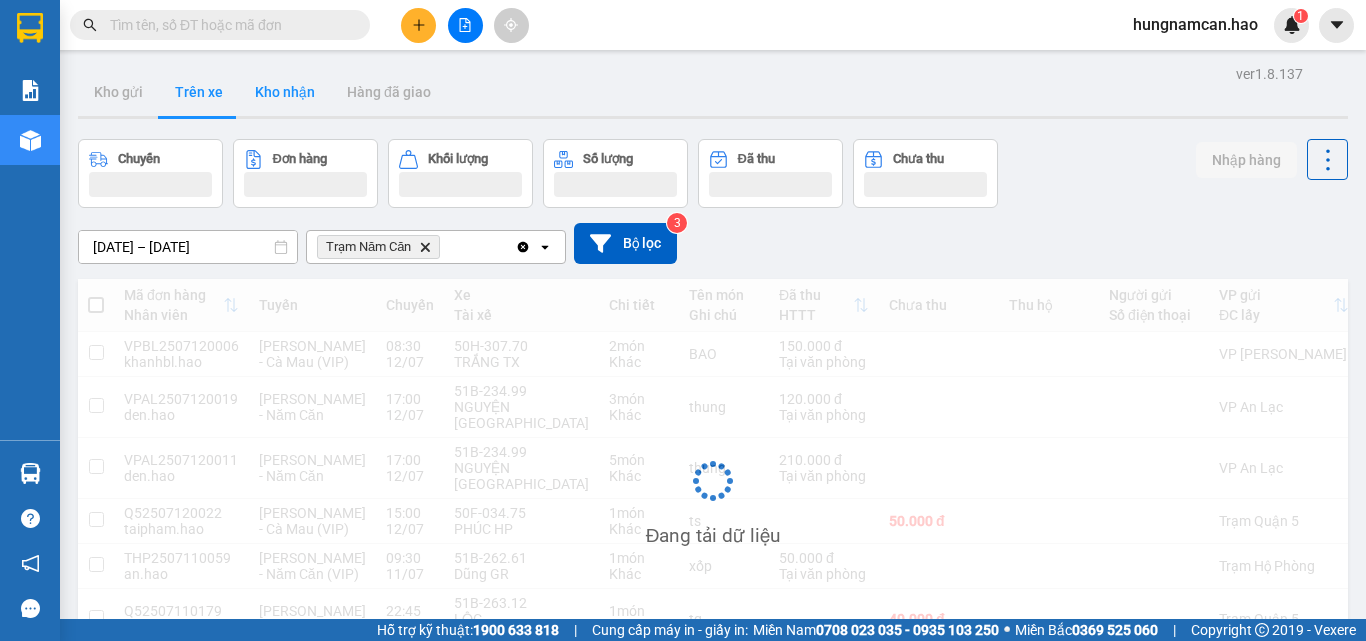 click on "Kho nhận" at bounding box center (285, 92) 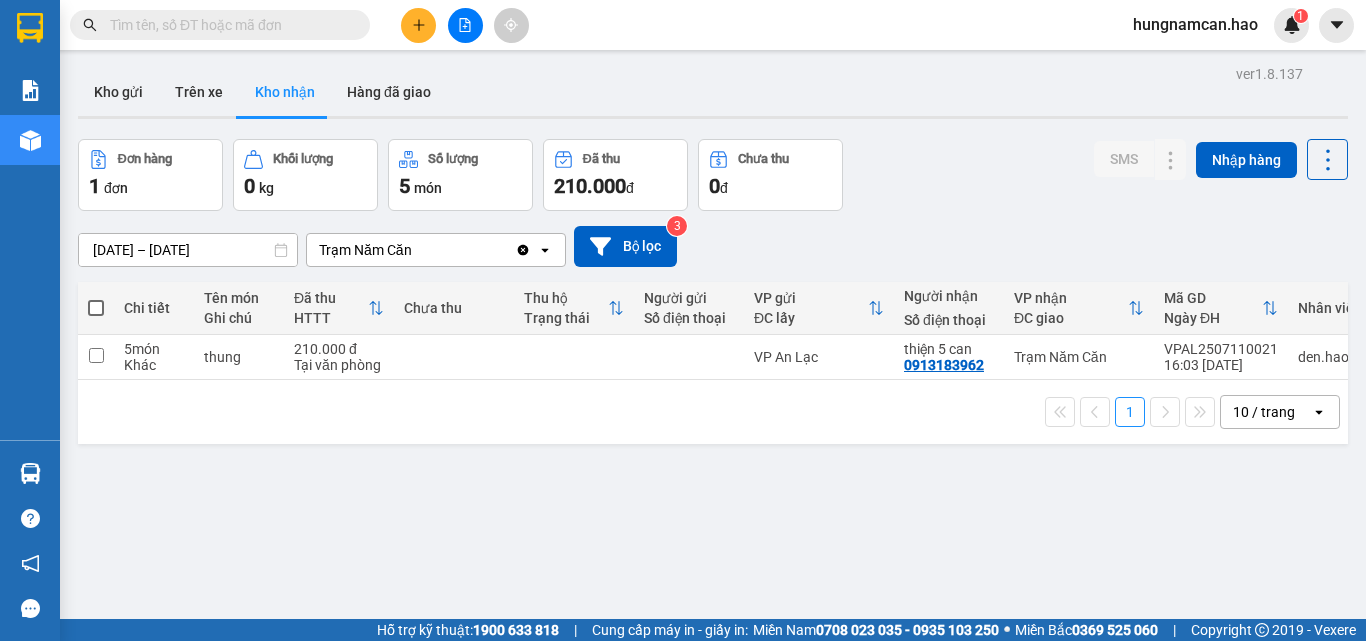 click on "Kho nhận" at bounding box center [285, 92] 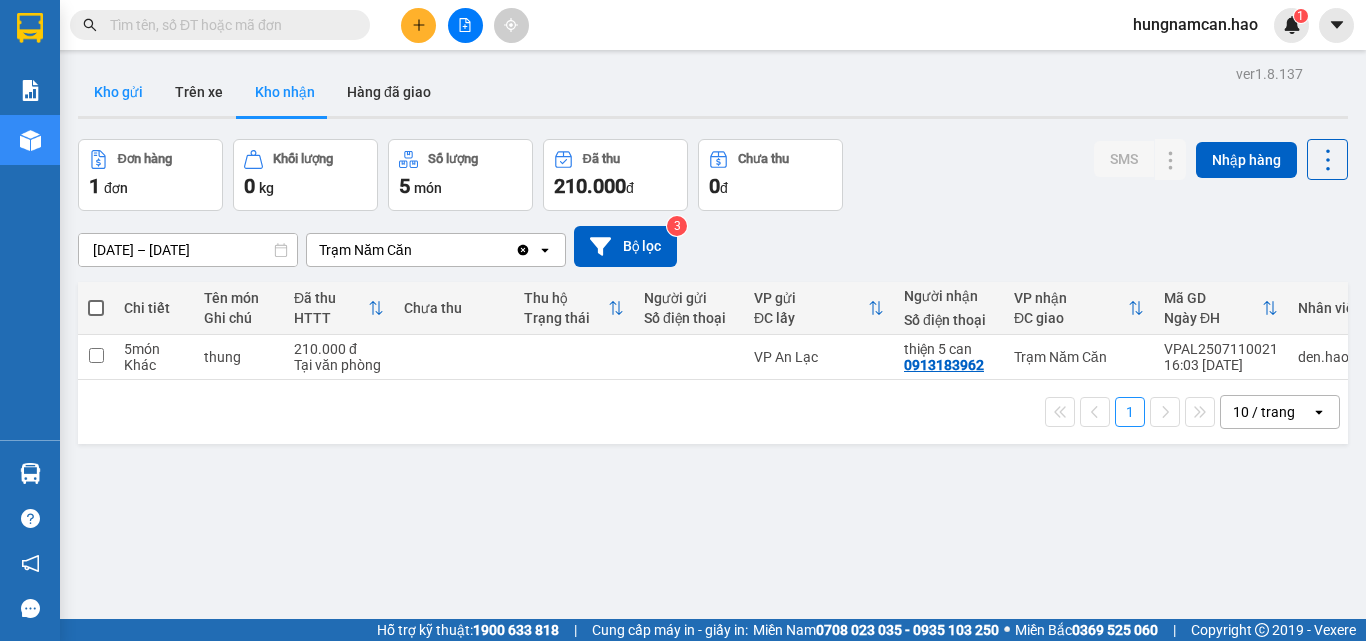 click on "Kho gửi" at bounding box center [118, 92] 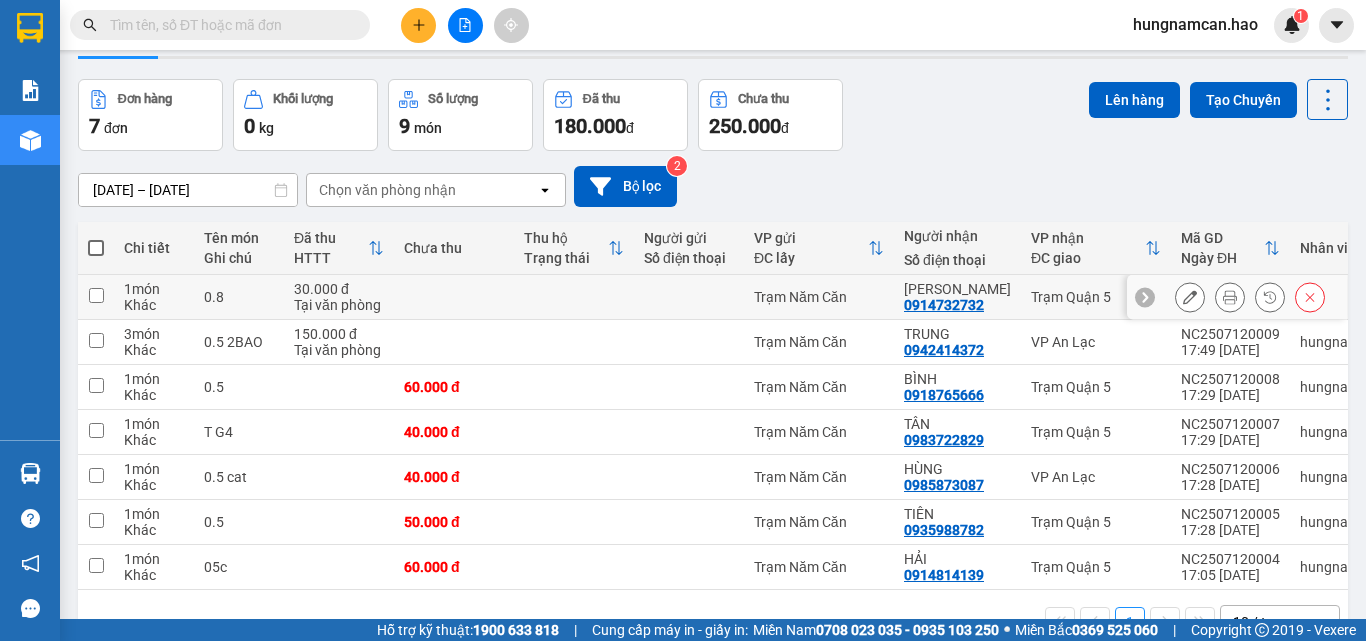 scroll, scrollTop: 121, scrollLeft: 0, axis: vertical 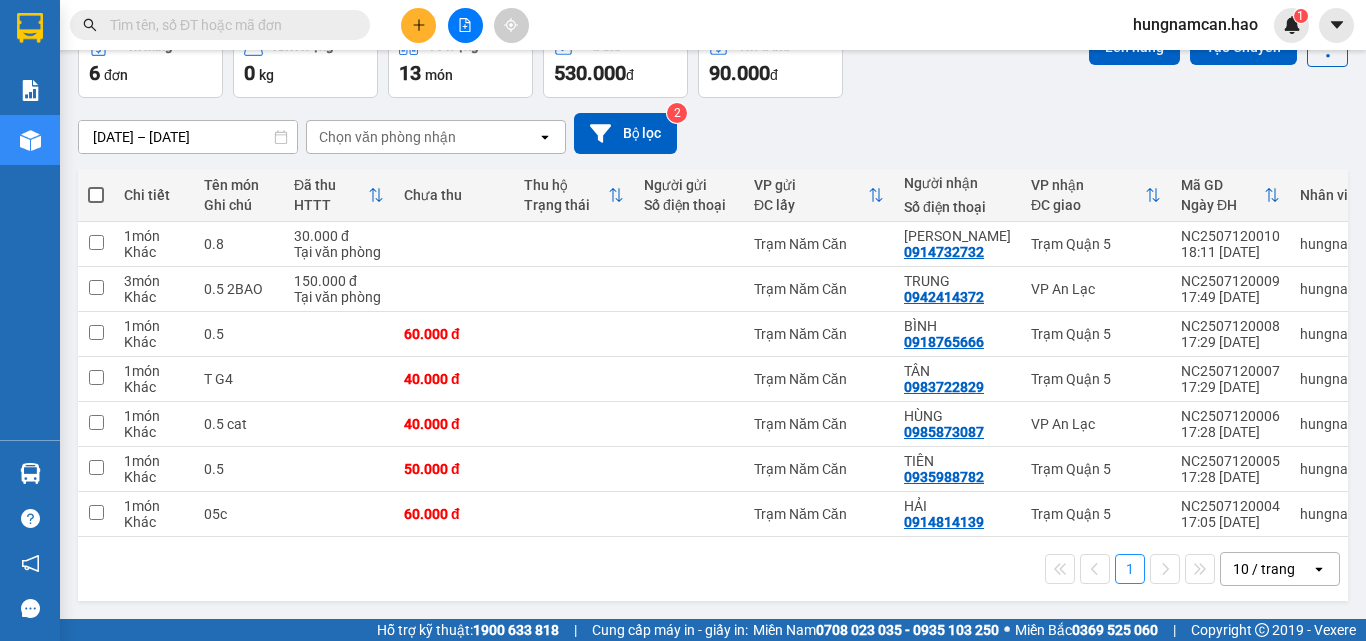 click on "[DATE] – [DATE] Press the down arrow key to interact with the calendar and select a date. Press the escape button to close the calendar. Selected date range is from [DATE] to [DATE]. Chọn văn phòng nhận open Bộ lọc 2" at bounding box center (713, 133) 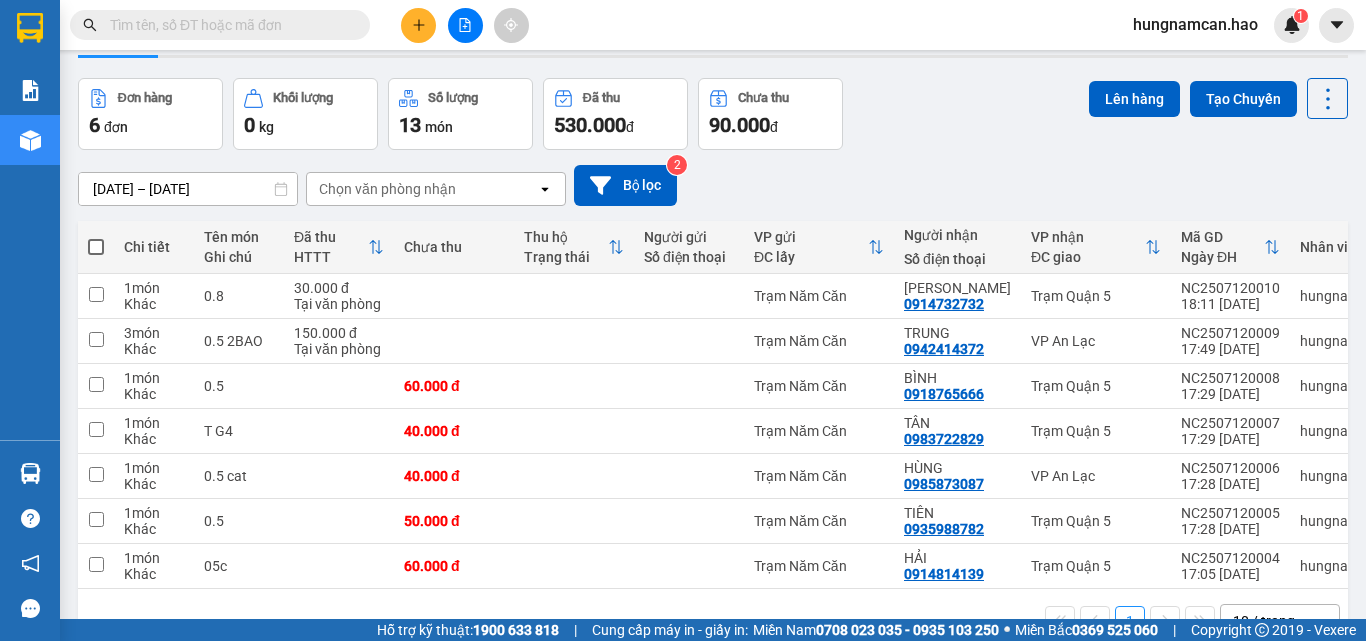 scroll, scrollTop: 0, scrollLeft: 0, axis: both 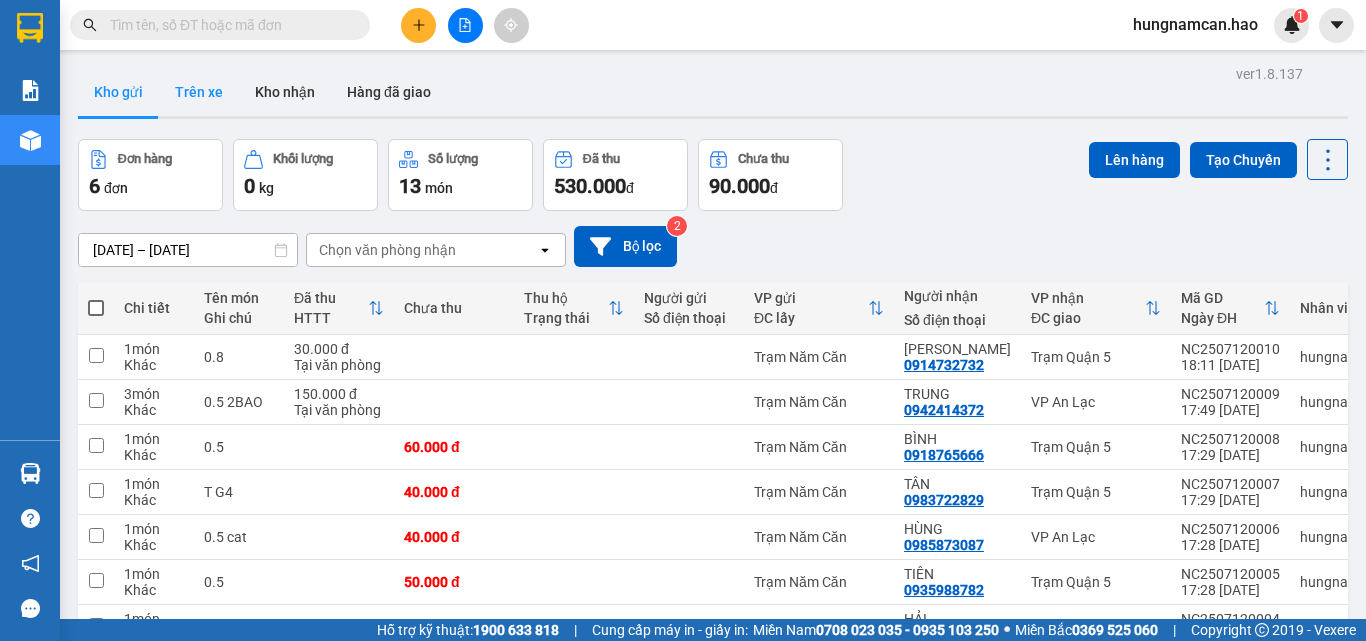 click on "Trên xe" at bounding box center [199, 92] 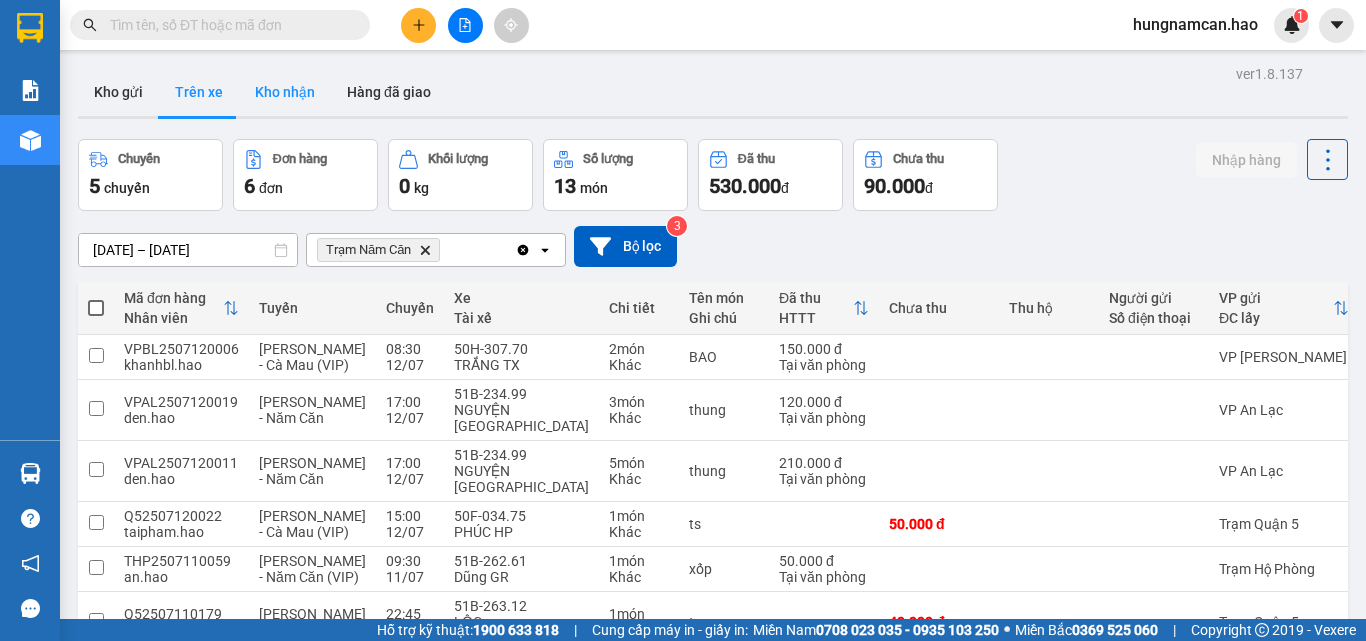 click on "Kho nhận" at bounding box center [285, 92] 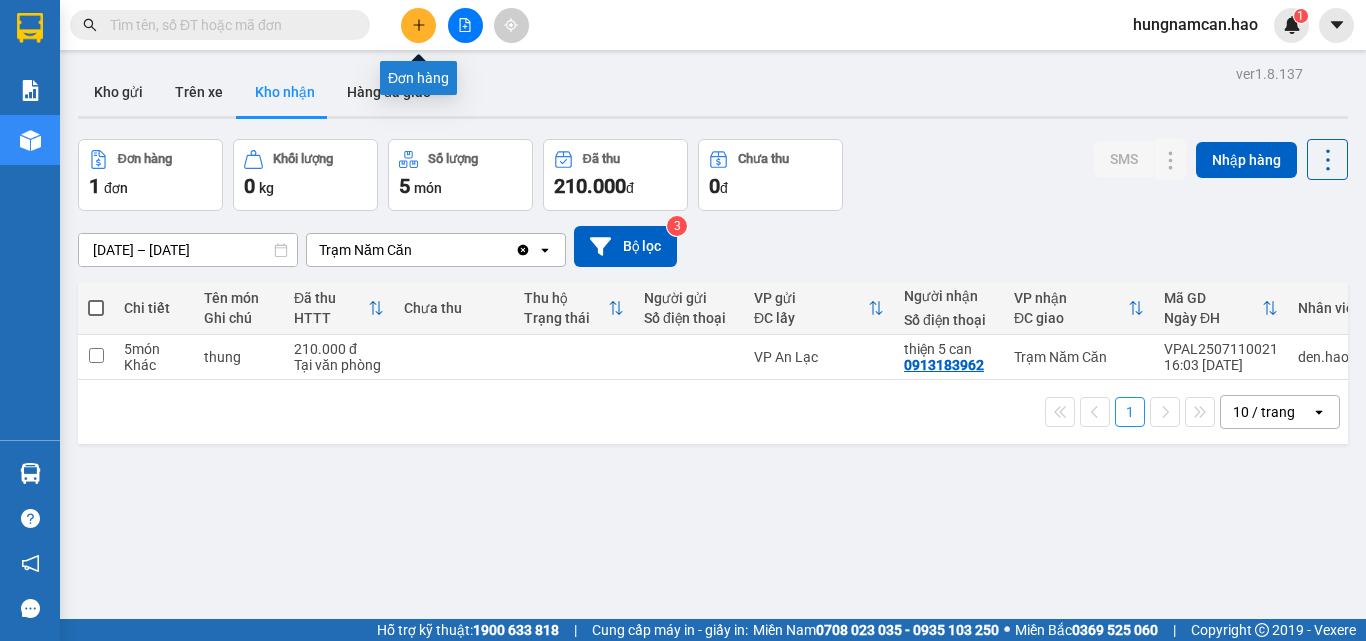 click at bounding box center [418, 25] 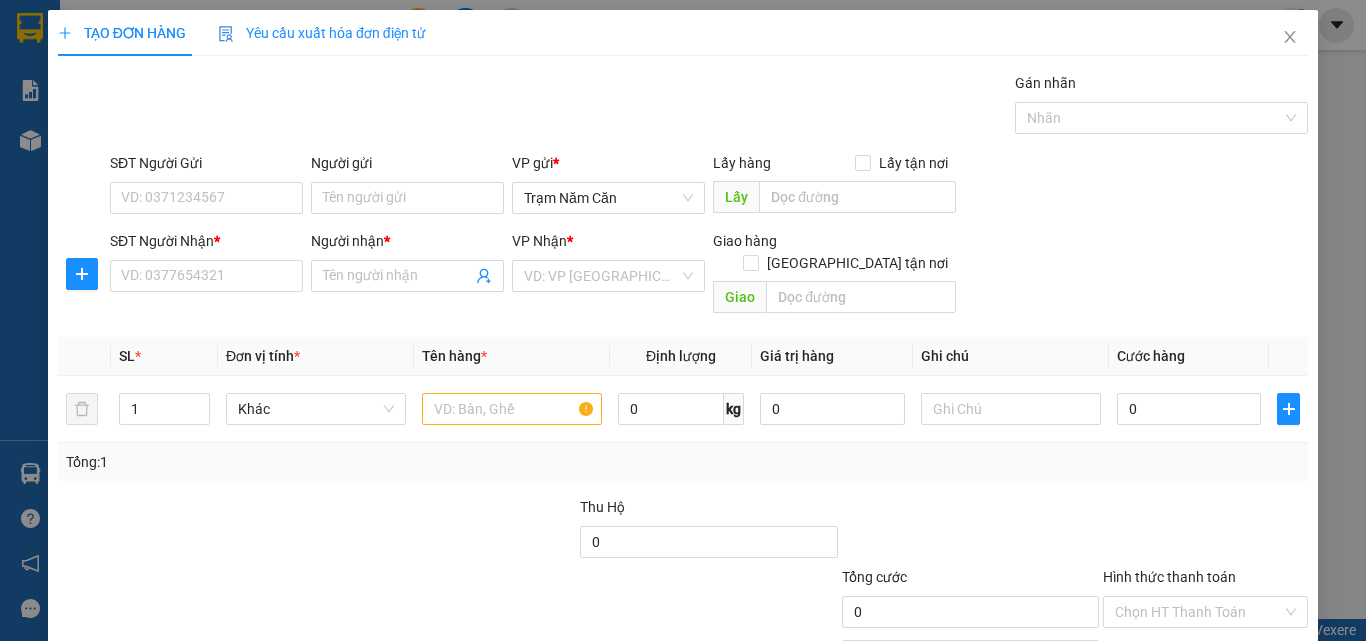 click on "SĐT Người Nhận  *" at bounding box center [206, 245] 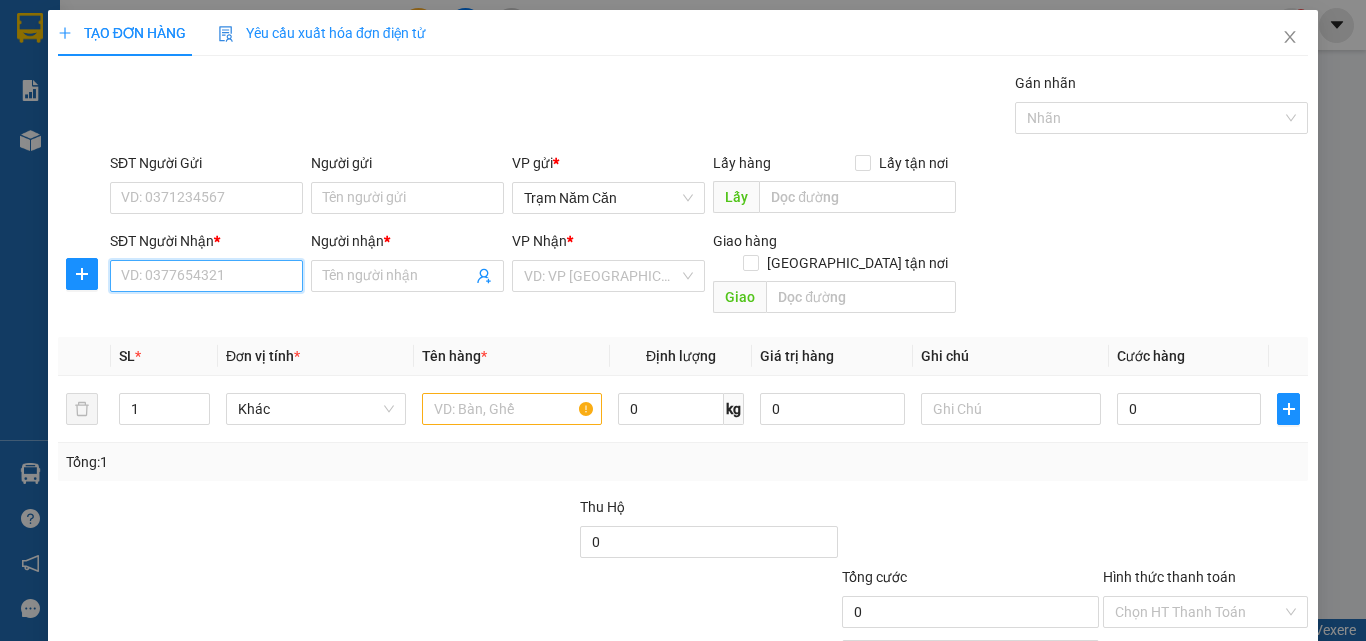 click on "SĐT Người Nhận  *" at bounding box center (206, 276) 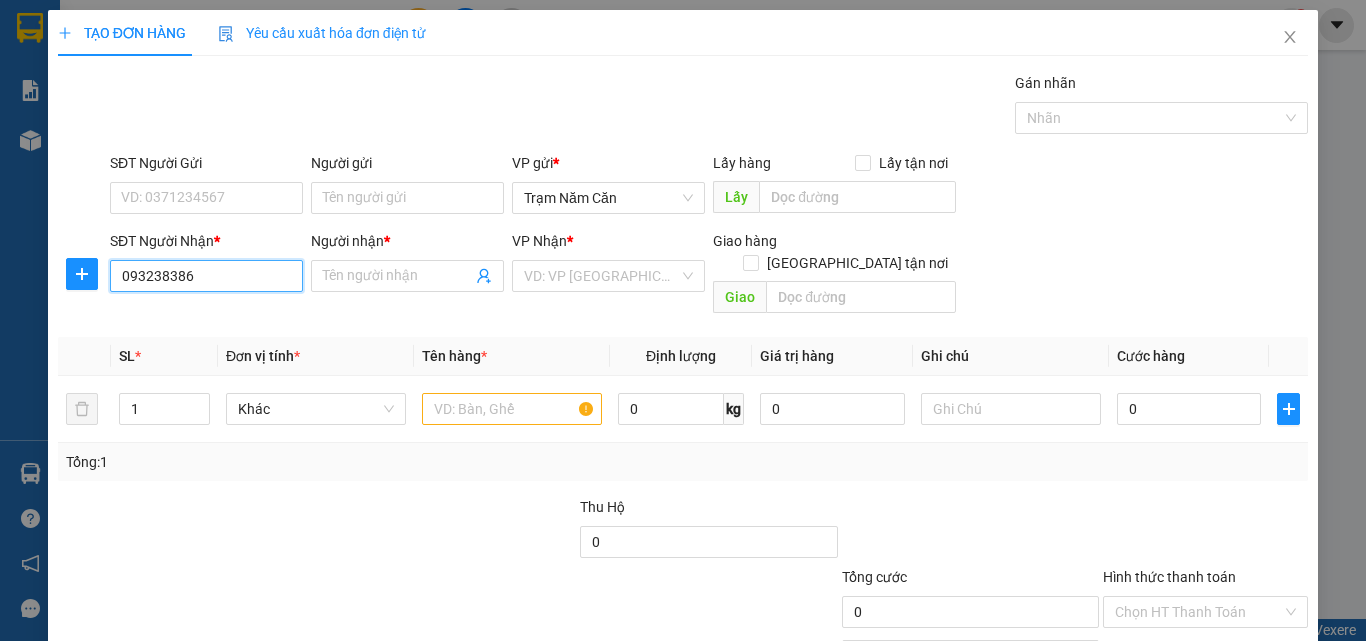 type on "0932383869" 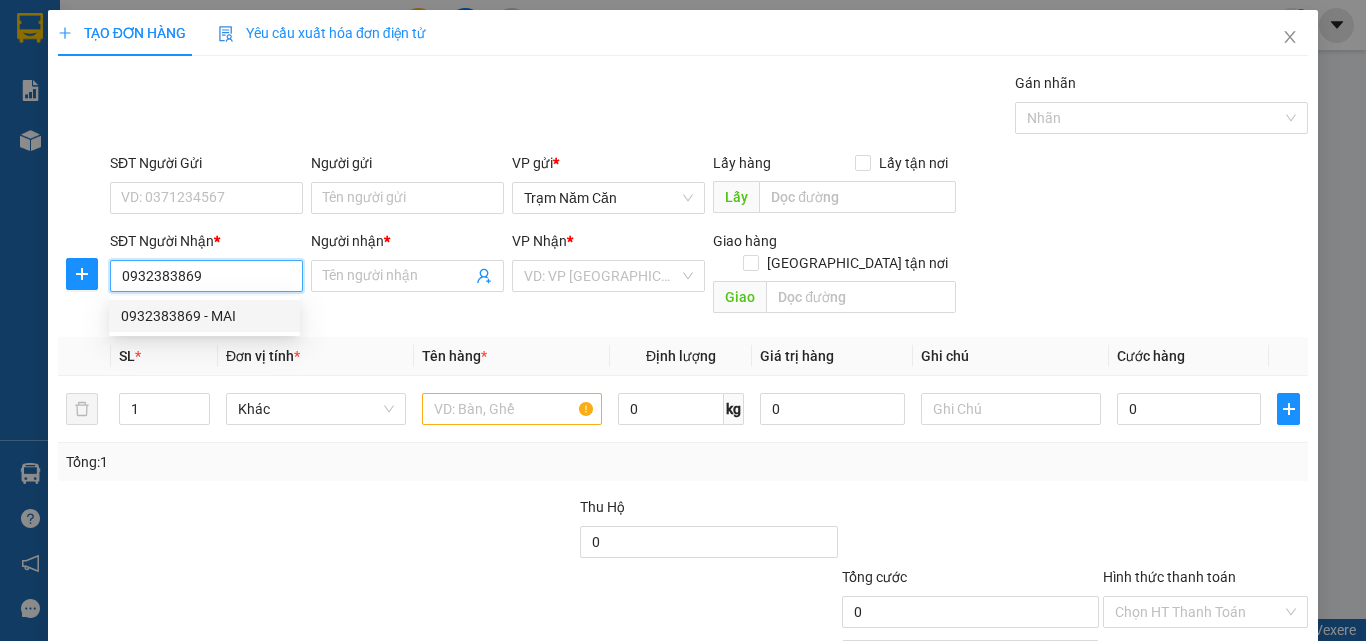 click on "0932383869 - MAI" at bounding box center [204, 316] 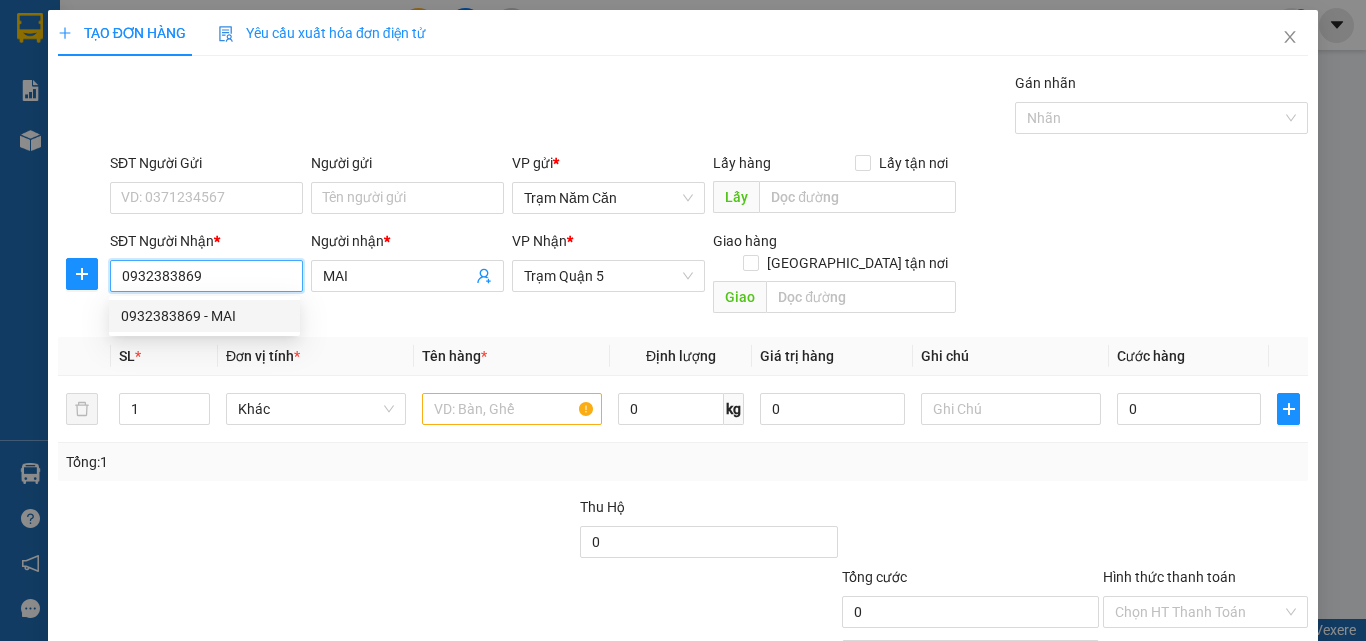 type on "100.000" 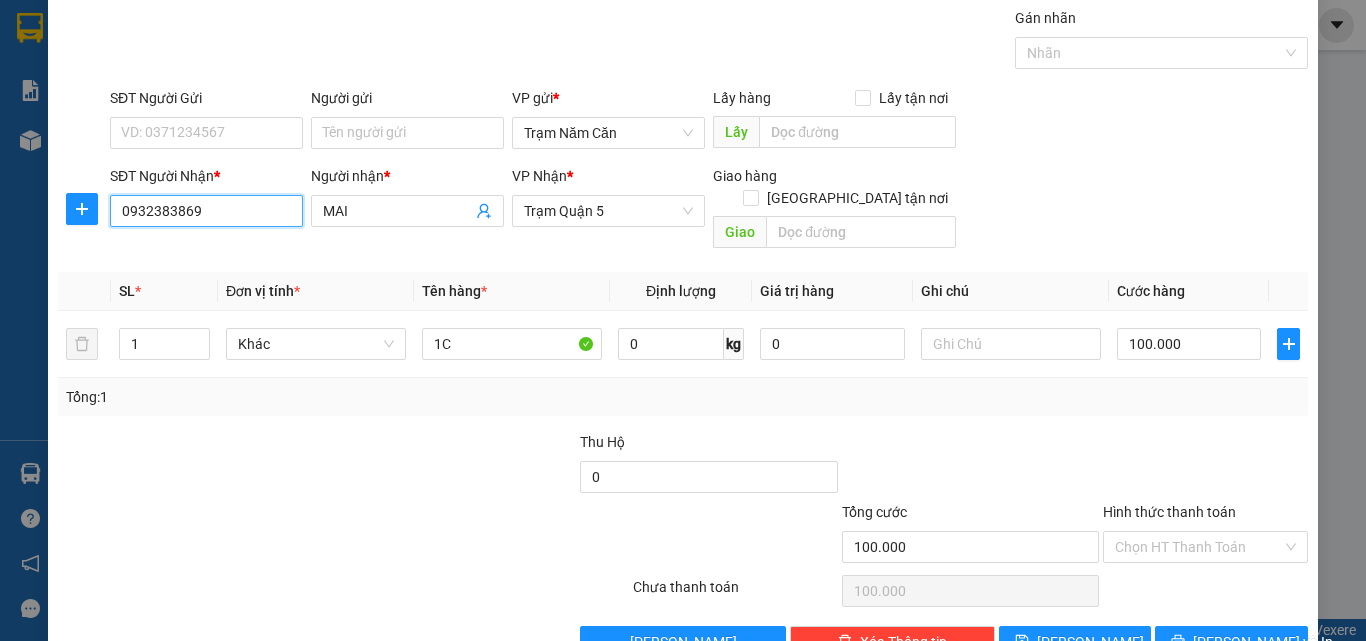 scroll, scrollTop: 99, scrollLeft: 0, axis: vertical 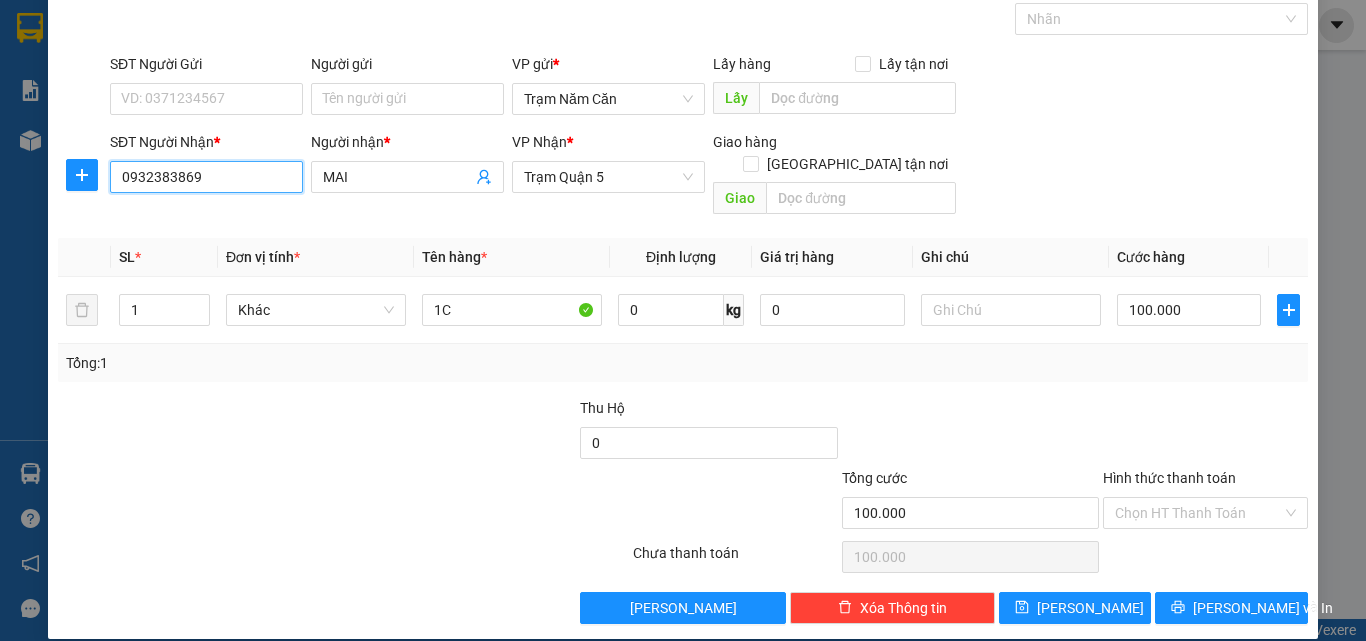 type on "0932383869" 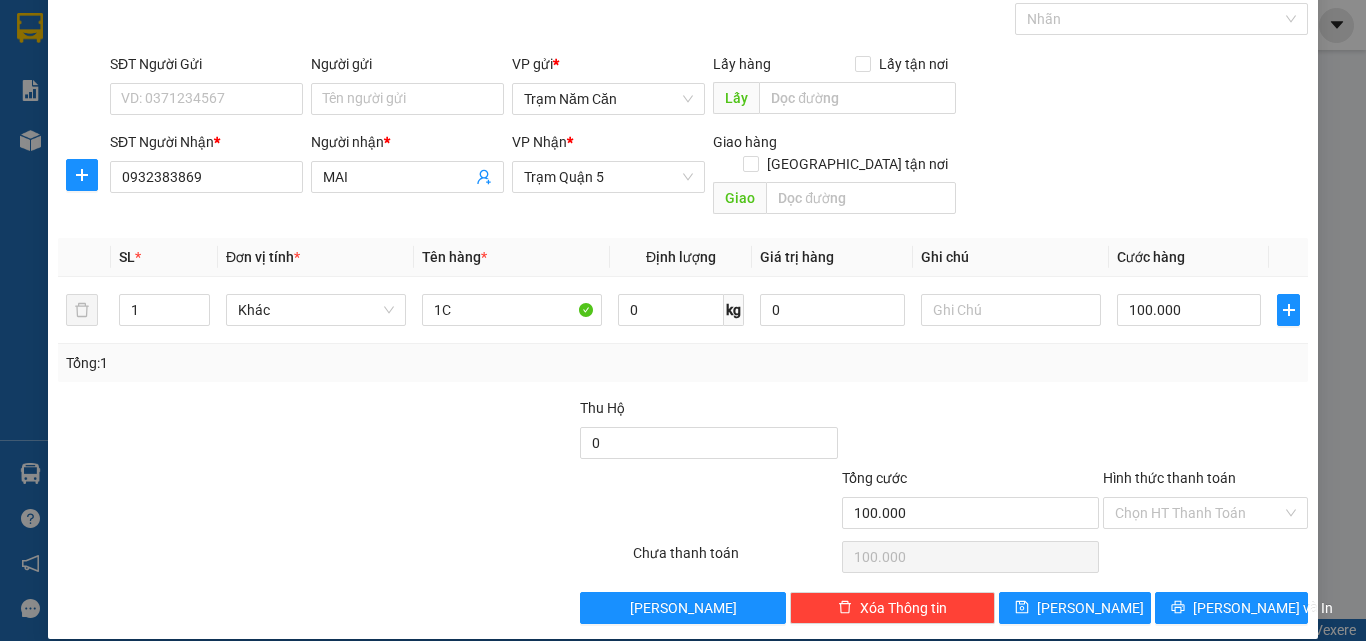 click on "Hình thức thanh toán Chọn HT Thanh Toán" at bounding box center [1205, 502] 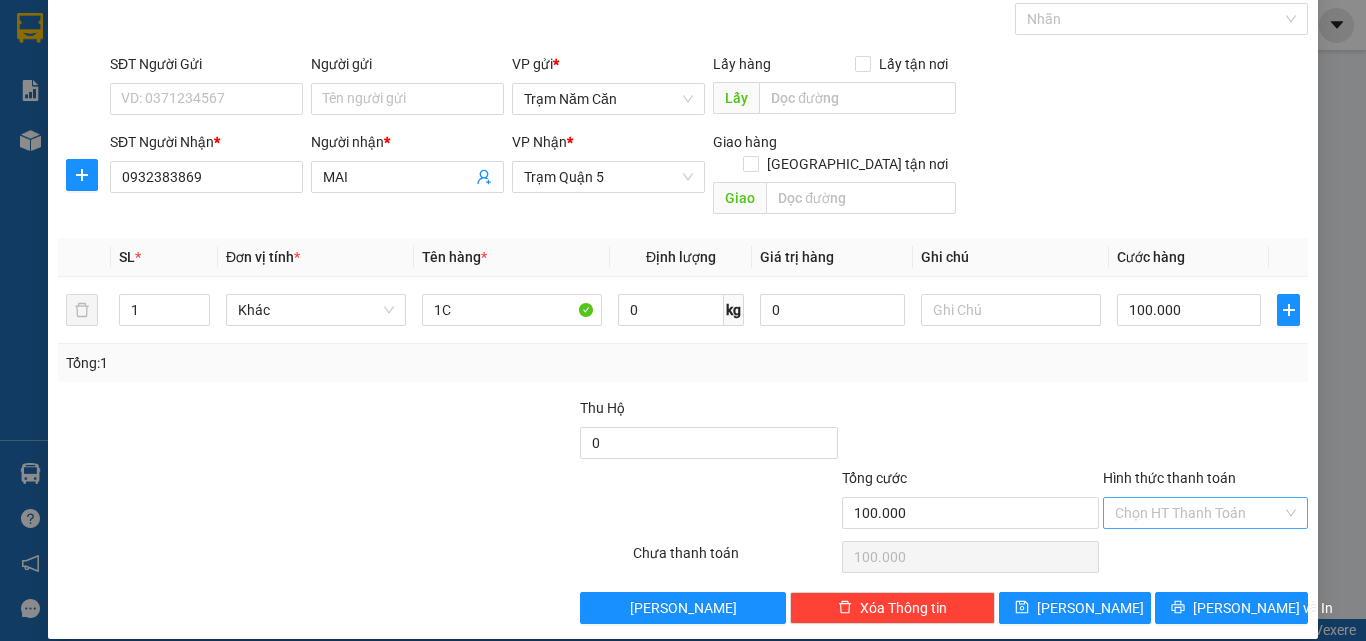click on "Hình thức thanh toán" at bounding box center (1198, 513) 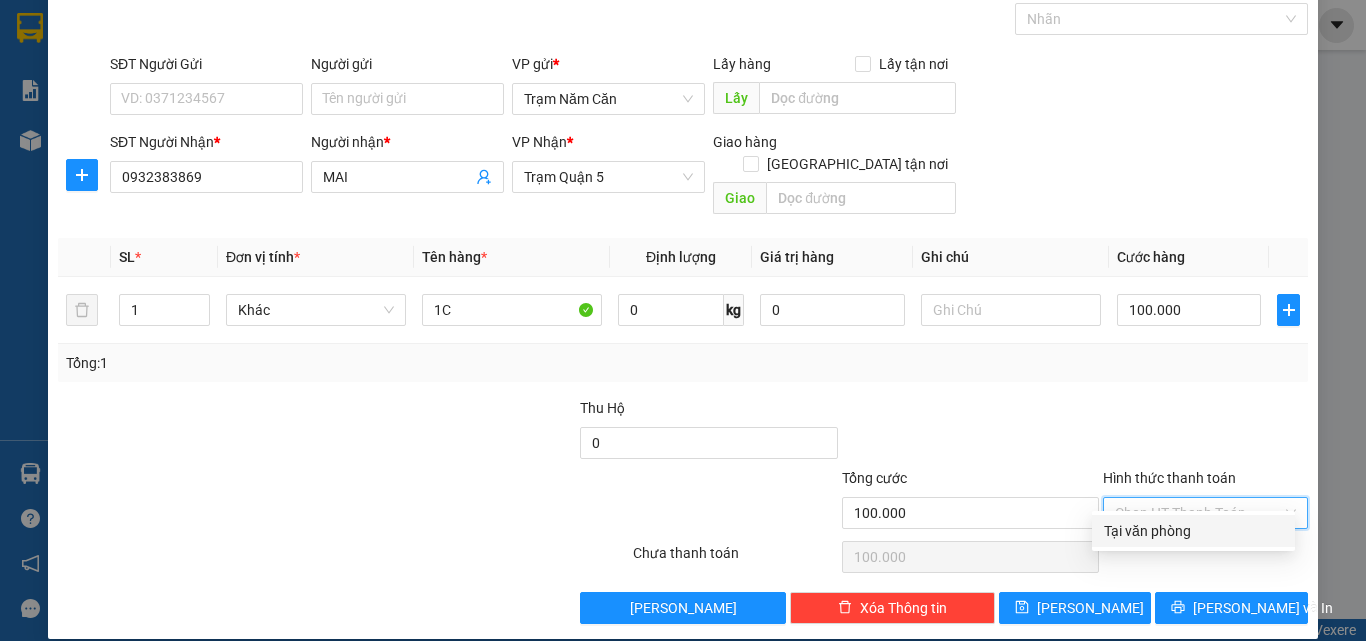 click on "Tại văn phòng" at bounding box center (1193, 531) 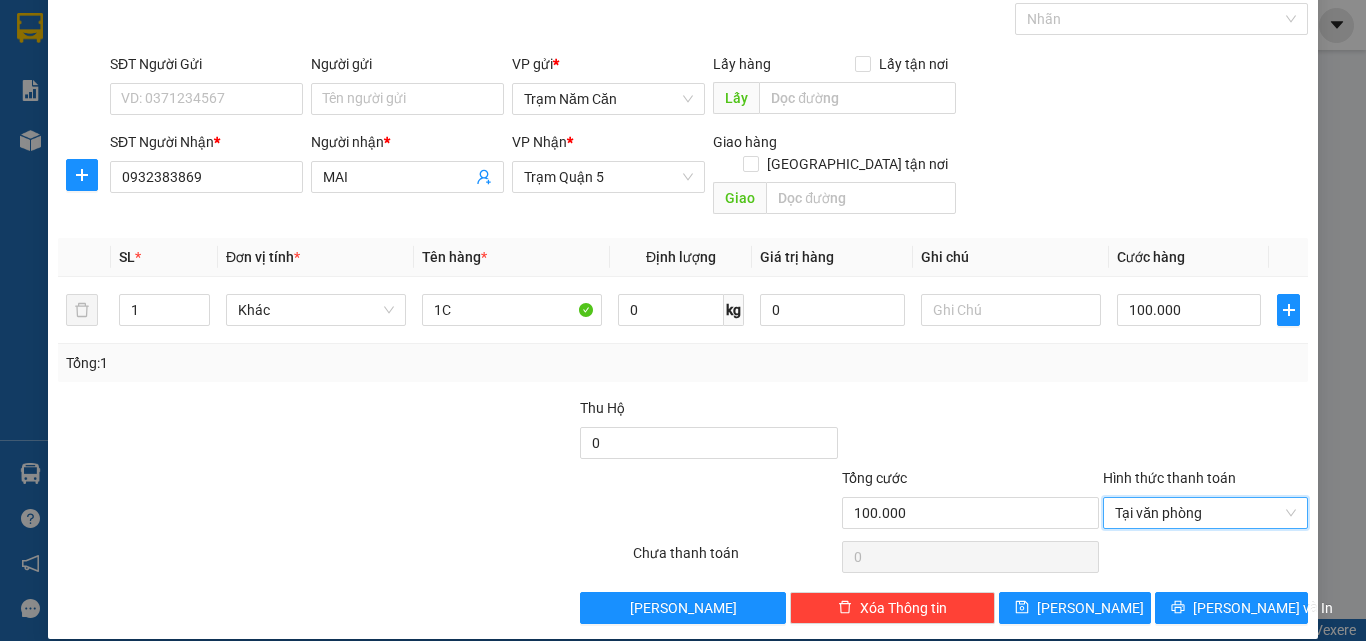 click on "TẠO ĐƠN HÀNG Yêu cầu xuất hóa đơn điện tử Transit Pickup Surcharge Ids Transit Deliver Surcharge Ids Transit Deliver Surcharge Transit Deliver Surcharge Gán nhãn   Nhãn SĐT Người Gửi VD: 0371234567 Người gửi Tên người gửi VP gửi  * Trạm Năm Căn Lấy hàng Lấy tận nơi Lấy SĐT Người Nhận  * 0932383869 Người nhận  * MAI VP Nhận  * Trạm Quận 5 Giao hàng Giao tận nơi Giao SL  * Đơn vị tính  * Tên hàng  * Định lượng Giá trị hàng Ghi chú Cước hàng                   1 Khác 1C 0 kg 0 100.000 Tổng:  1 Thu Hộ 0 Tổng cước 100.000 Hình thức thanh toán Tại văn phòng Tại văn phòng Số tiền thu trước 0 Tại văn phòng Chưa thanh toán 0 Lưu nháp Xóa Thông tin [PERSON_NAME] và In 1C Tại văn phòng Tại văn phòng" at bounding box center (683, 275) 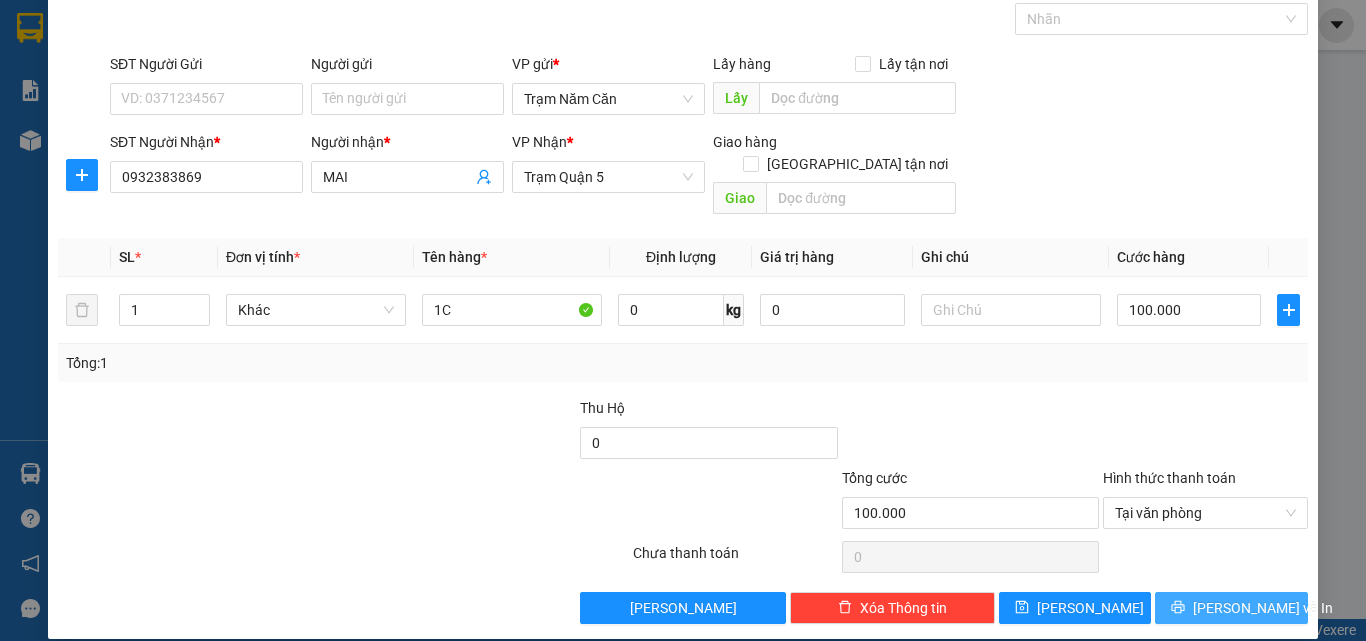 click on "[PERSON_NAME] và In" at bounding box center (1231, 608) 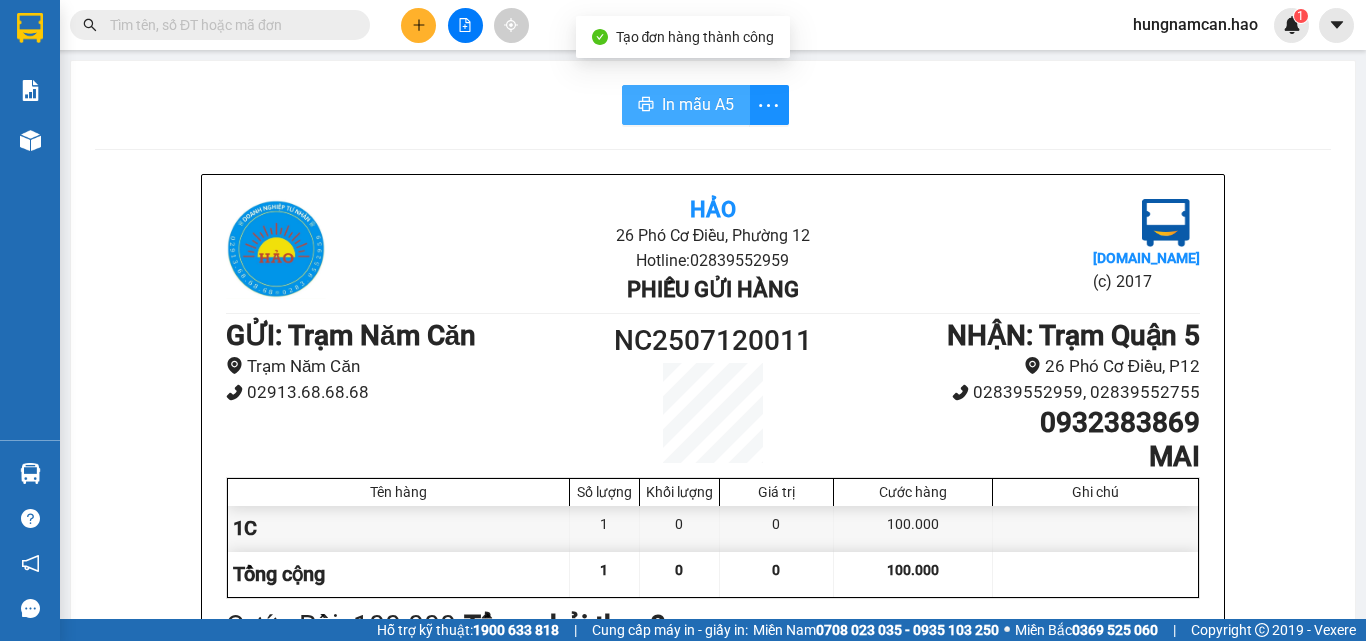 click on "In mẫu A5" at bounding box center (686, 105) 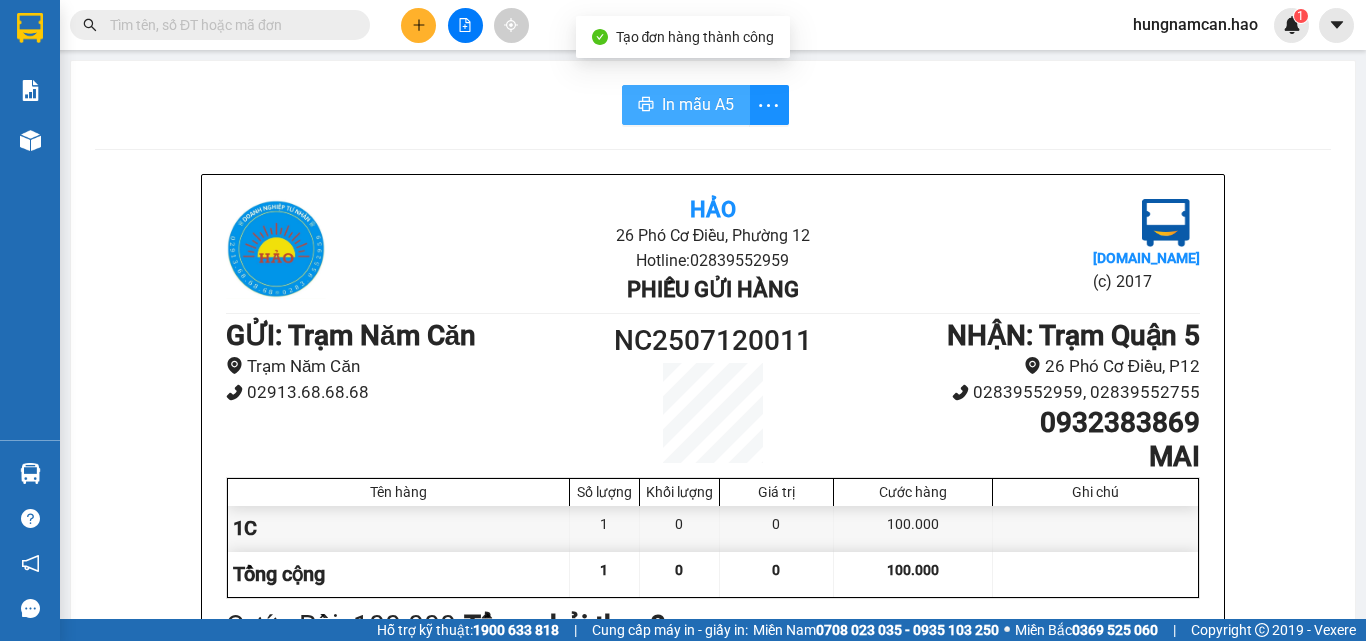 scroll, scrollTop: 0, scrollLeft: 0, axis: both 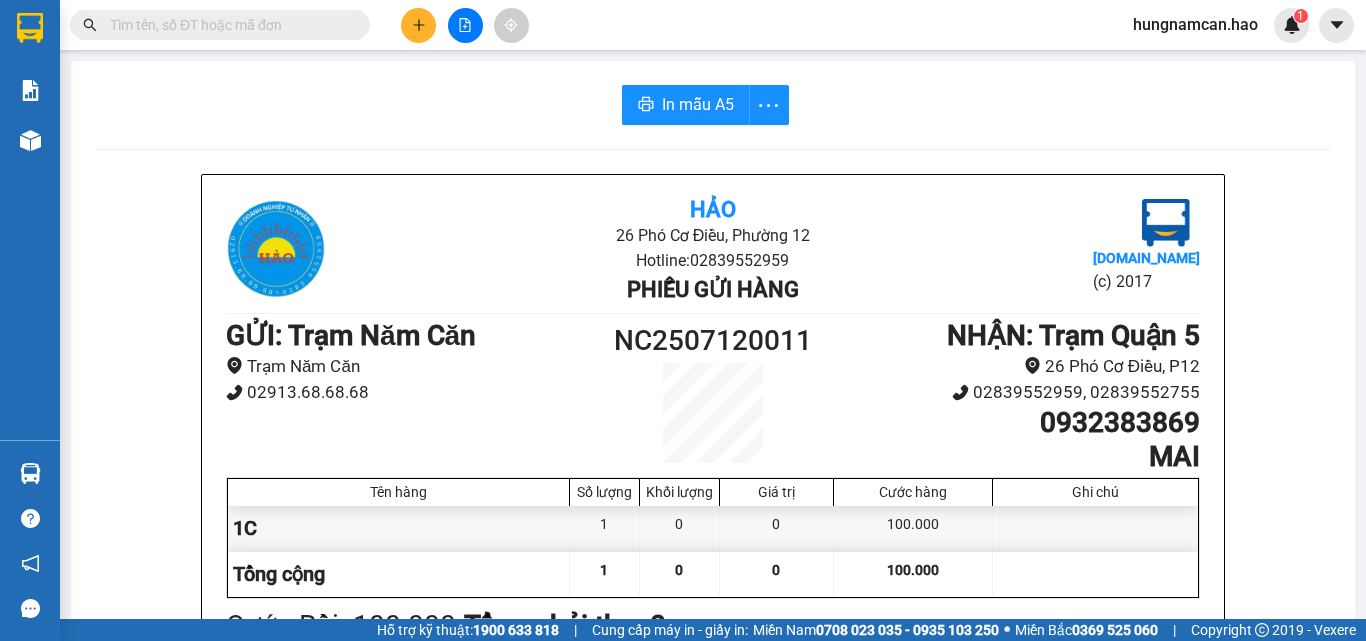 click at bounding box center (418, 25) 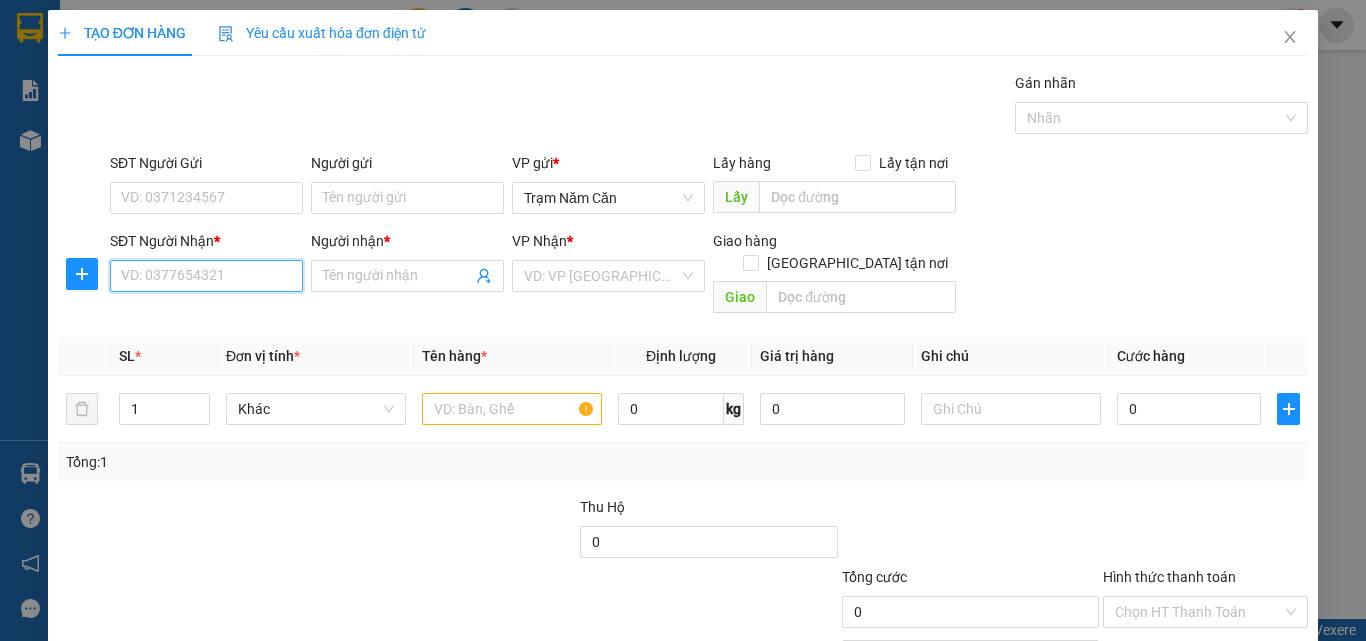 click on "SĐT Người Nhận  *" at bounding box center [206, 276] 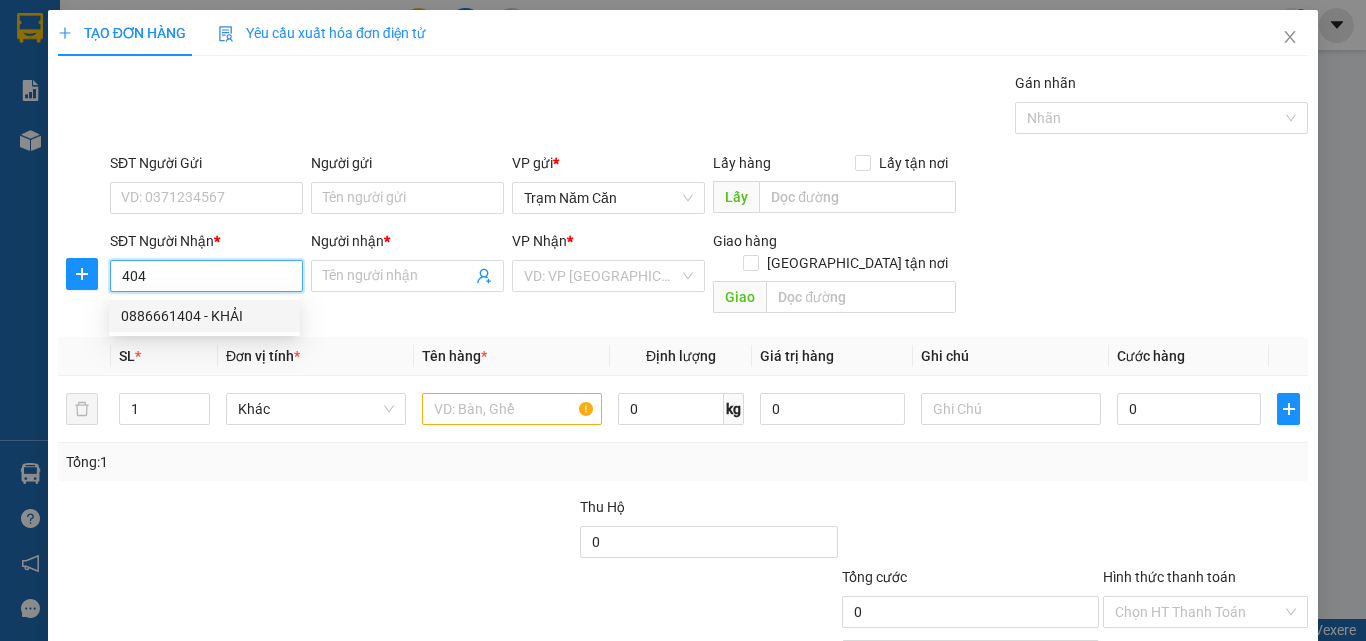 click on "0886661404 - KHẢI" at bounding box center (204, 316) 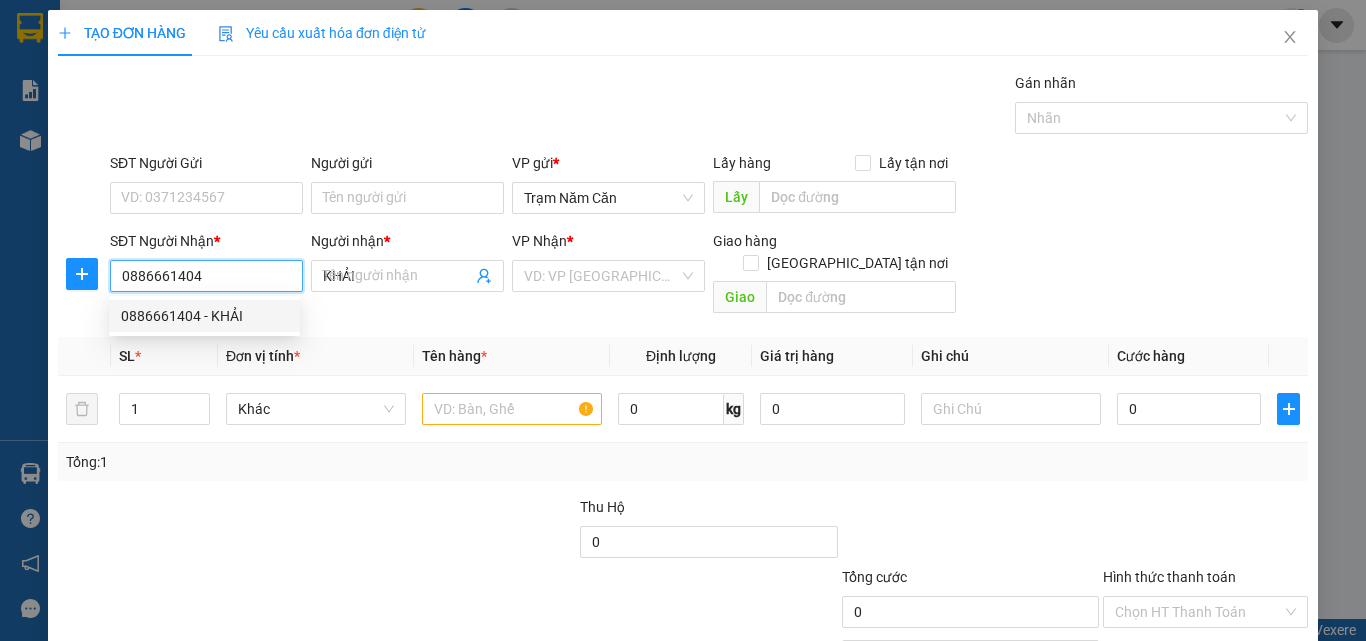 type on "60.000" 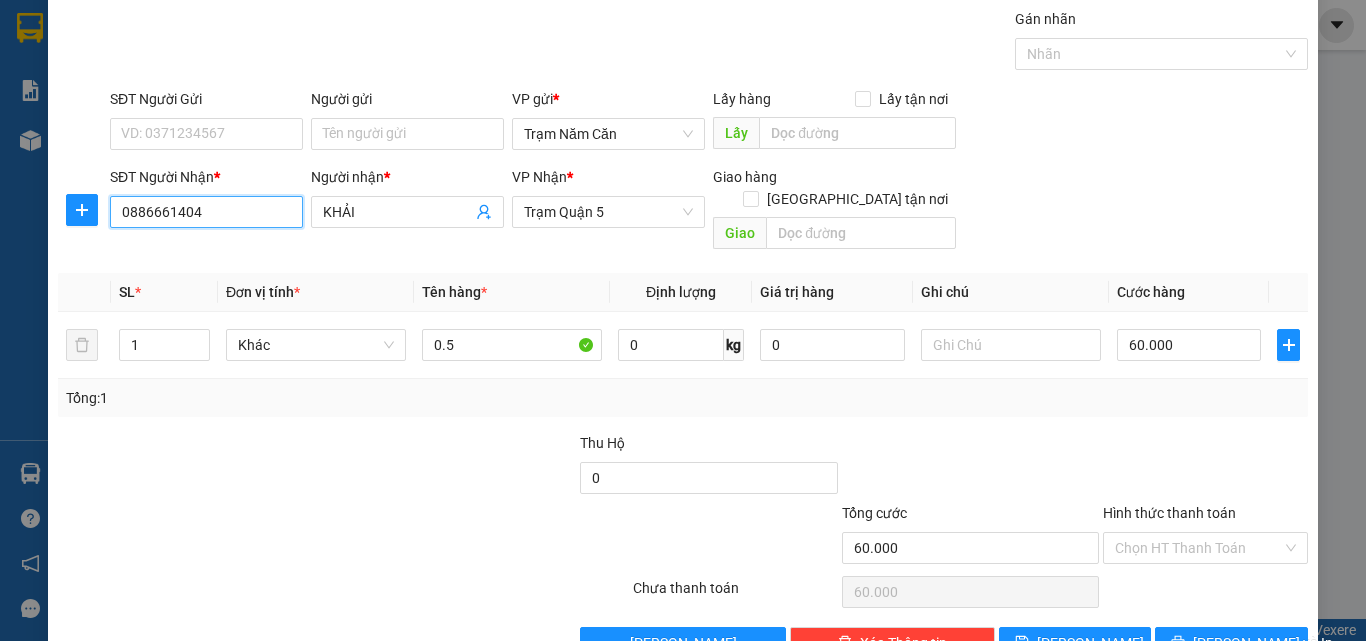 scroll, scrollTop: 99, scrollLeft: 0, axis: vertical 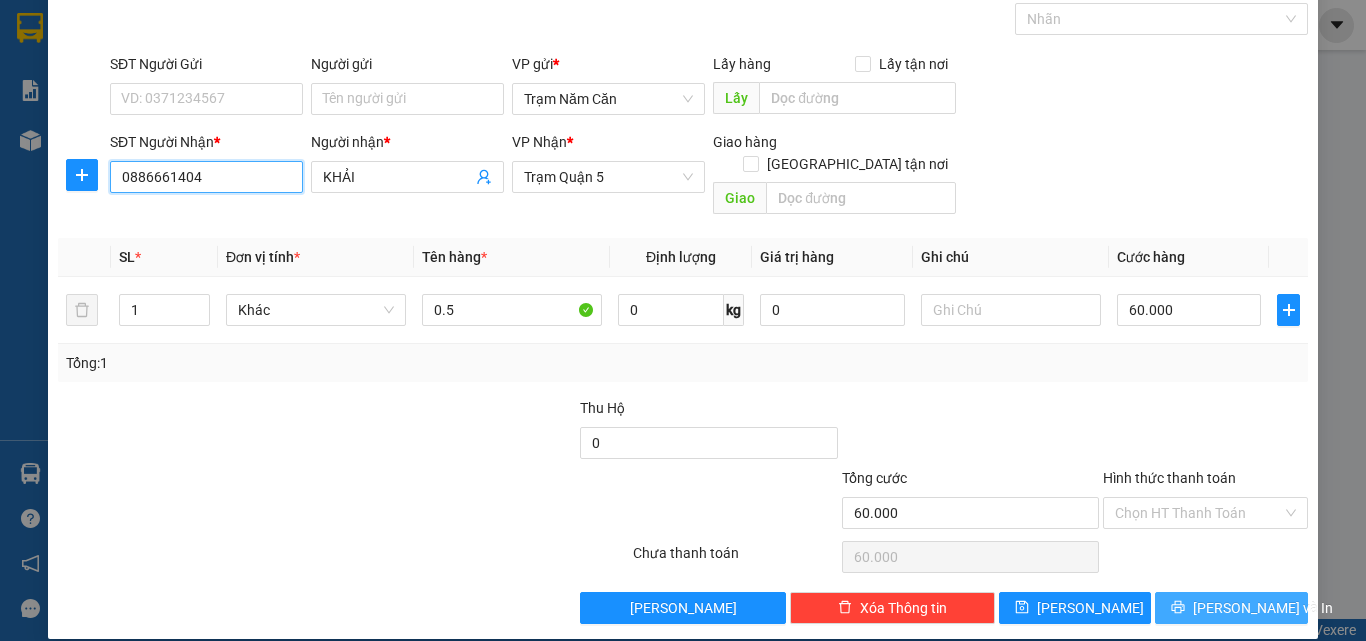 type on "0886661404" 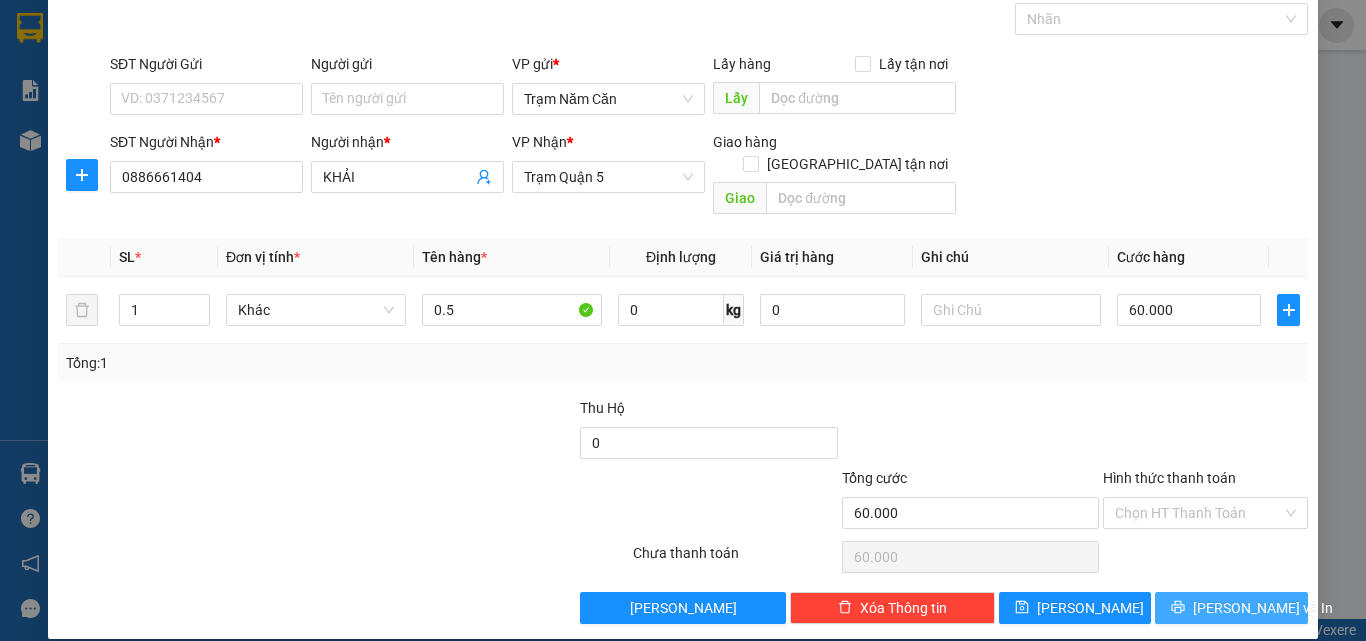 click on "[PERSON_NAME] và In" at bounding box center [1263, 608] 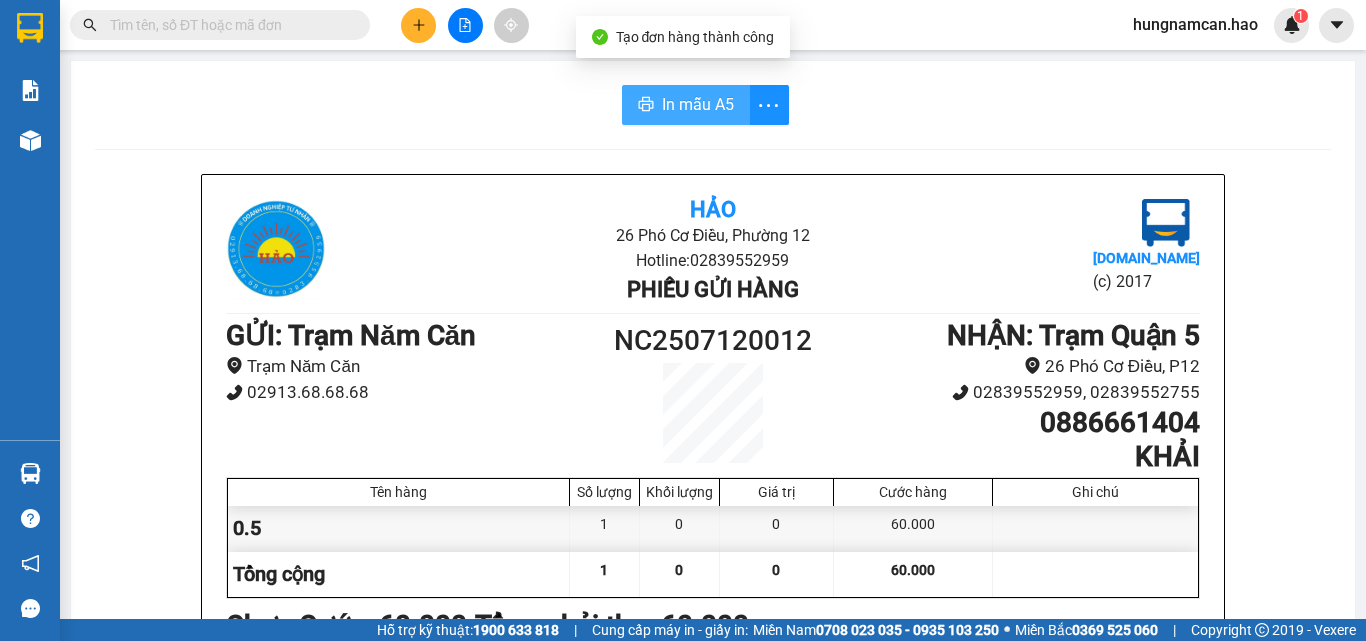 click on "In mẫu A5" at bounding box center (686, 105) 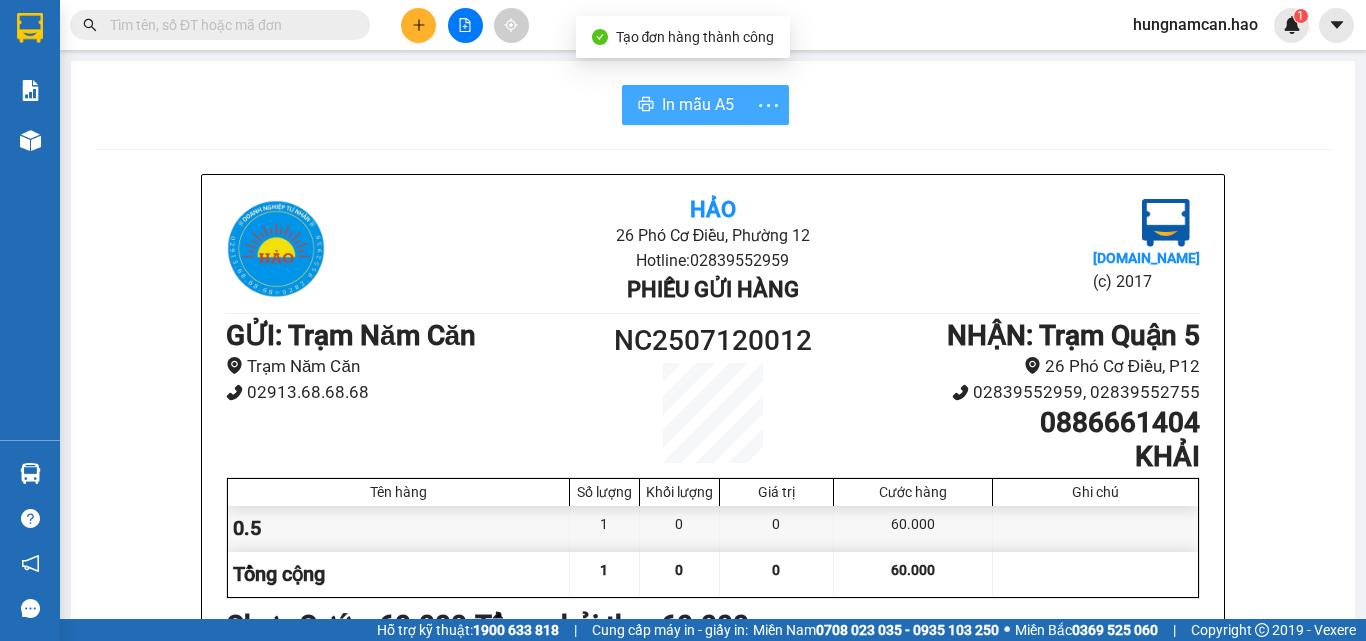 scroll, scrollTop: 0, scrollLeft: 0, axis: both 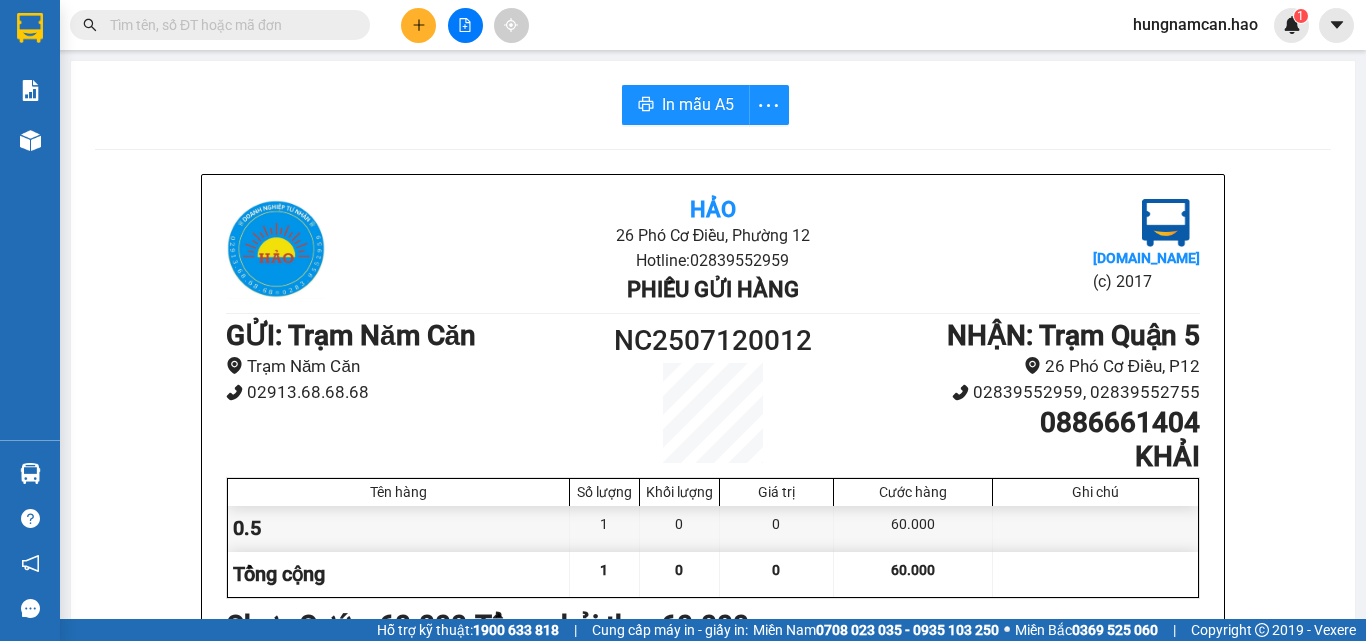 click on "In mẫu A5
Hảo 26 Phó Cơ Điều, Phường 12 Hotline:  02839552959 Phiếu gửi hàng [DOMAIN_NAME] (c) 2017 GỬI :   Trạm Năm Căn   Trạm Năm Căn   02913.68.68.68 NC2507120012 NHẬN :   Trạm Quận 5   26 Phó Cơ Điều, P12   02839552959, 02839552755 0886661404 KHẢI Tên hàng Số lượng Khối lượng Giá trị Cước hàng Ghi chú 0.5 1 0 0 60.000 Tổng cộng 1 0 0 60.000 Loading... Chưa Cước : 60.000 Tổng phải thu: 60.000 Người gửi hàng xác nhận (Tôi đã đọc và đồng ý nộp dung phiếu gửi hàng) NV kiểm tra hàng (Kí và ghi rõ họ tên) 19:18[DATE] NV nhận hàng (Kí và ghi rõ họ tên) Hưng NV nhận hàng (Kí và ghi rõ họ tên) Quy định nhận/gửi hàng : Không vận chuyển hàng cấm. Vui lòng nhận hàng kể từ ngày gửi-nhận trong vòng 7 ngày. Nếu qua 7 ngày, mất mát công ty sẽ không chịu trách nhiệm.  Hảo [DOMAIN_NAME] NC2507120012 [DATE] 19:18 VP Nhận:" at bounding box center [683, 309] 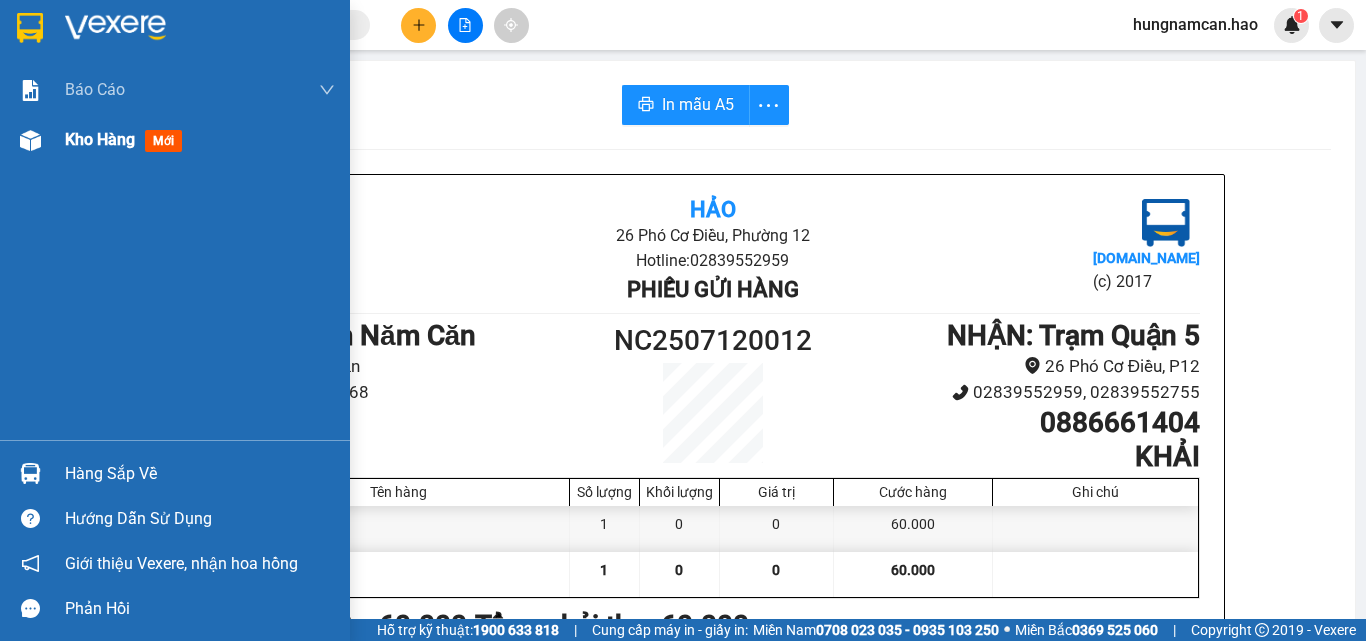 click on "Kho hàng mới" at bounding box center (175, 140) 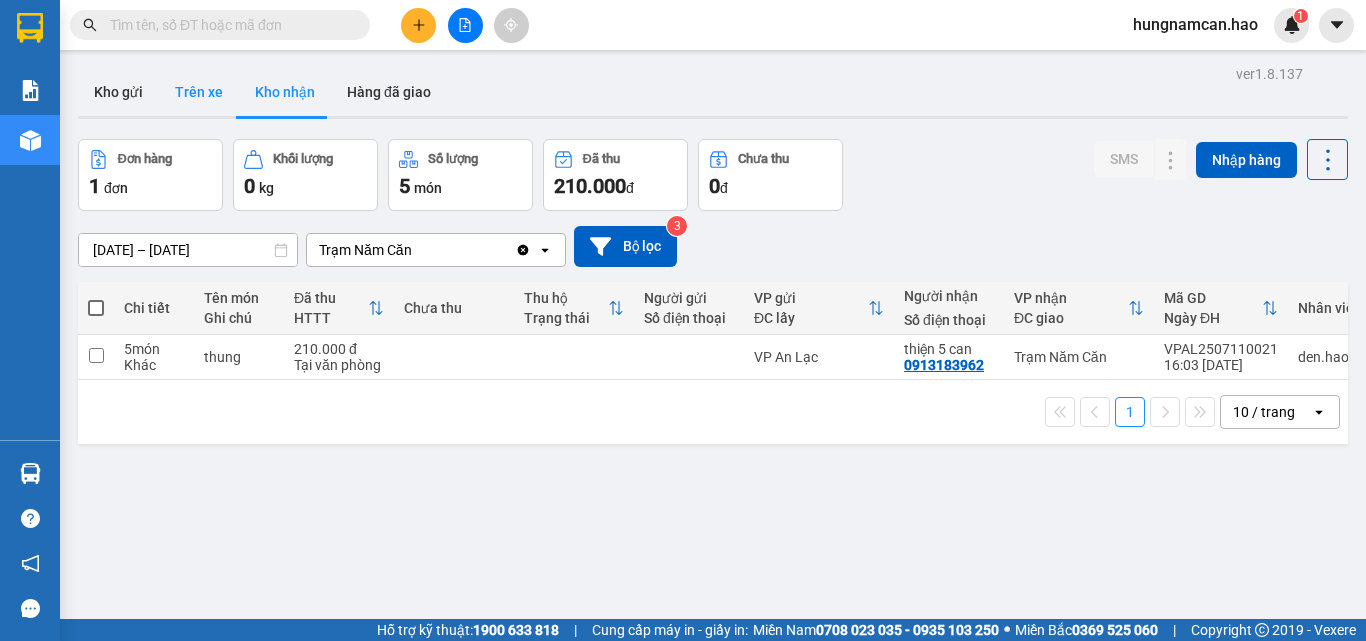 click on "Trên xe" at bounding box center [199, 92] 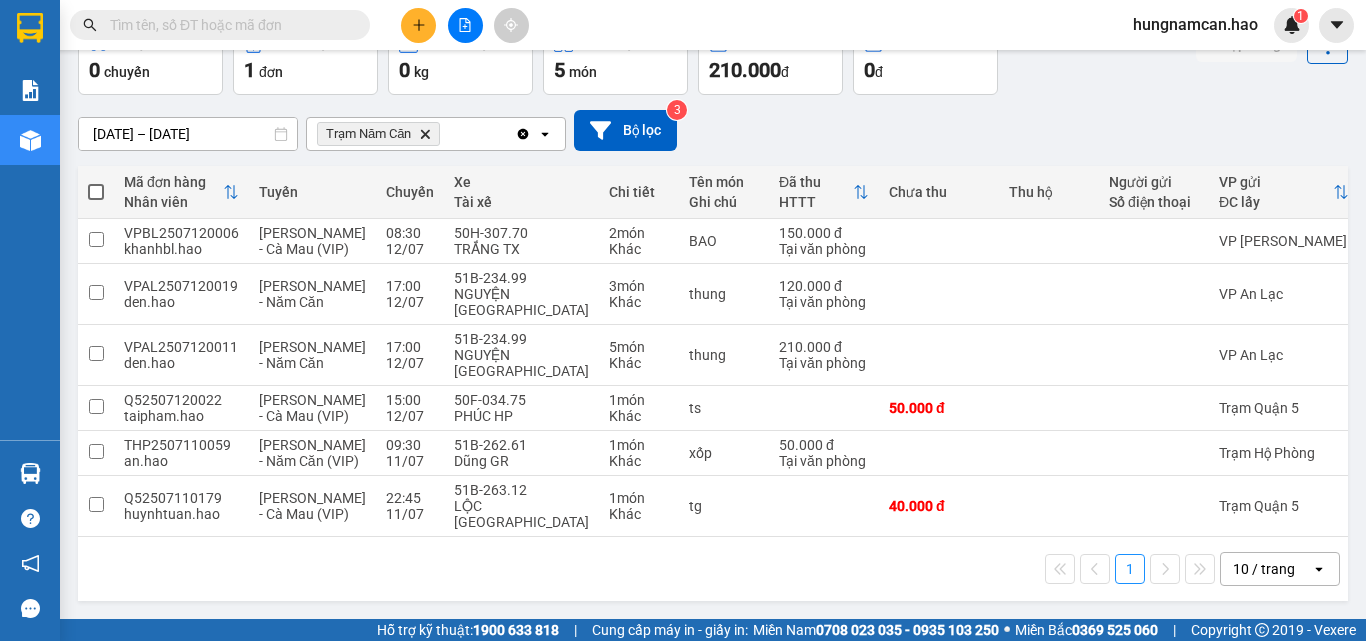 scroll, scrollTop: 140, scrollLeft: 0, axis: vertical 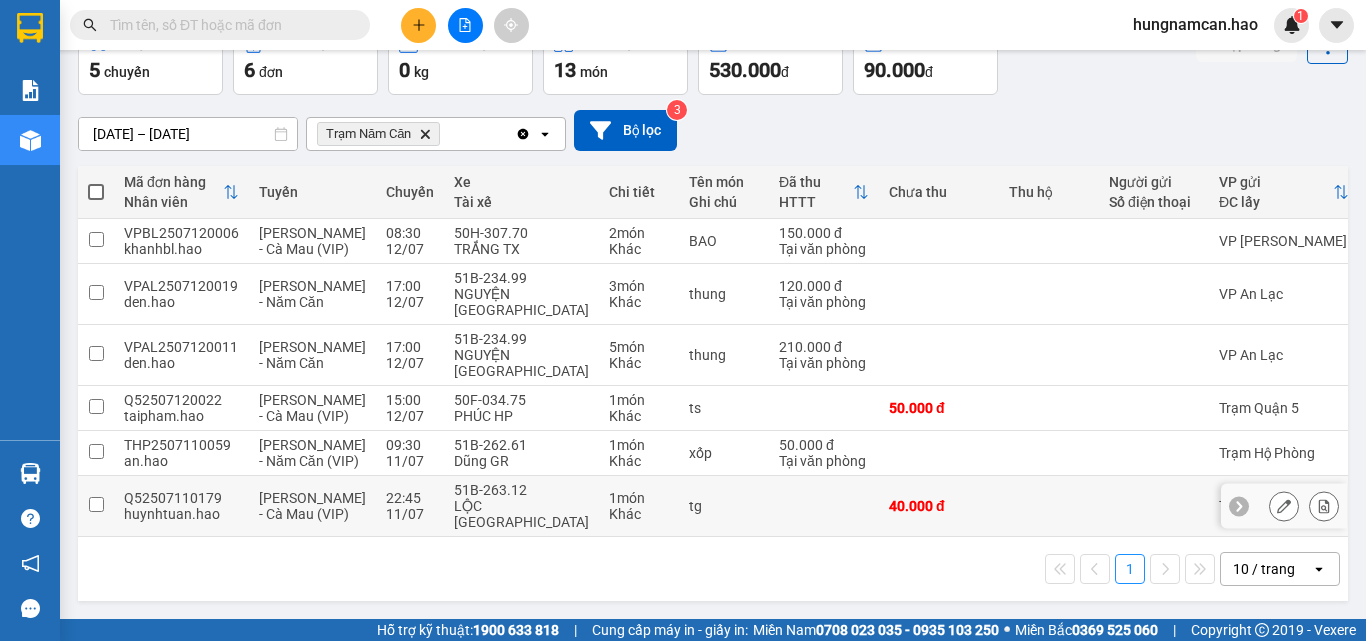 type 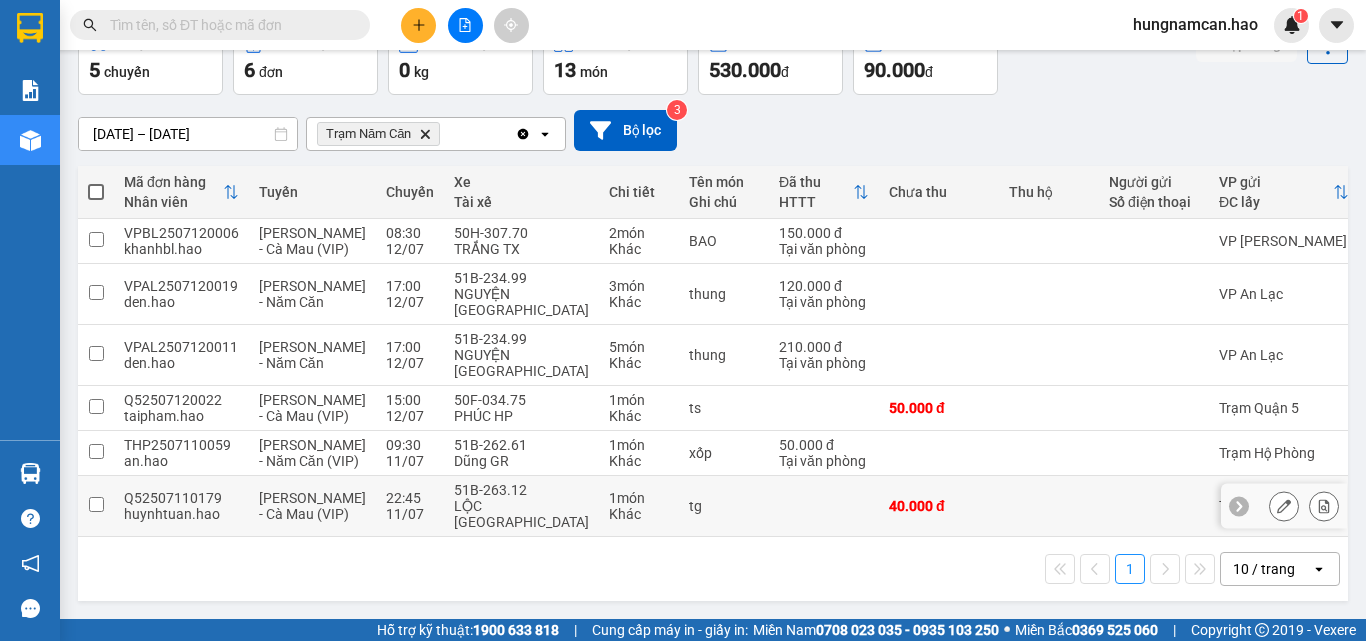 click on "Trên xe" at bounding box center (199, -24) 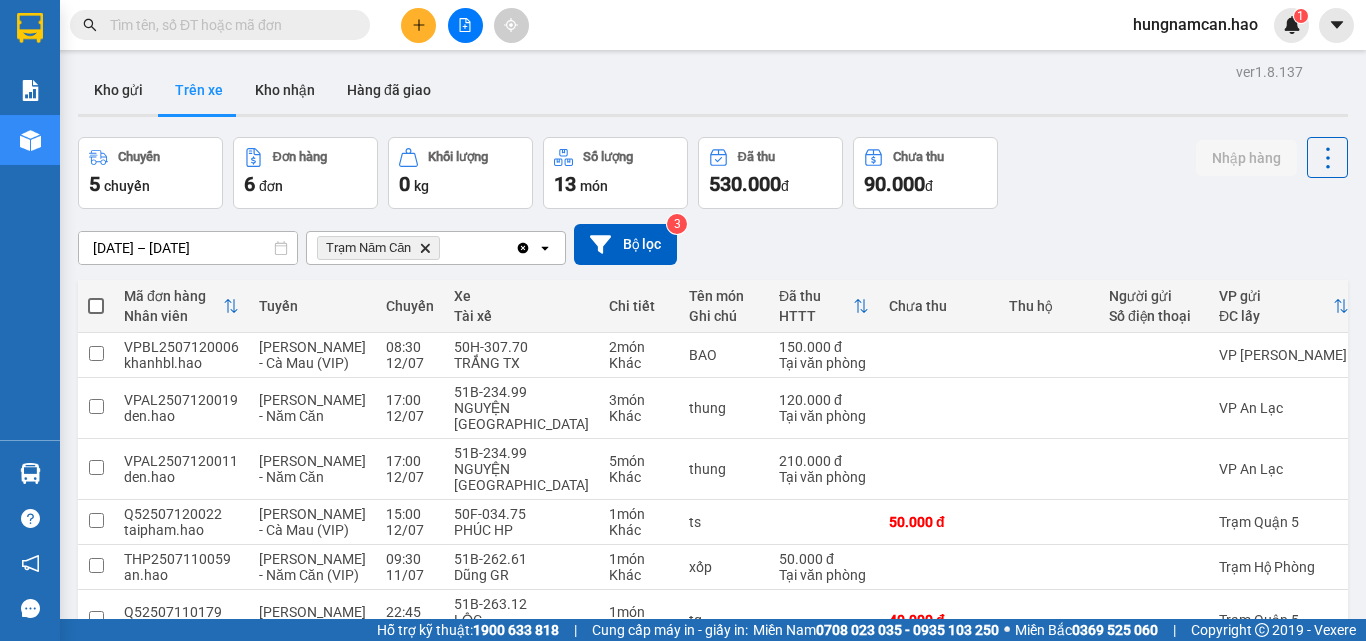 scroll, scrollTop: 0, scrollLeft: 0, axis: both 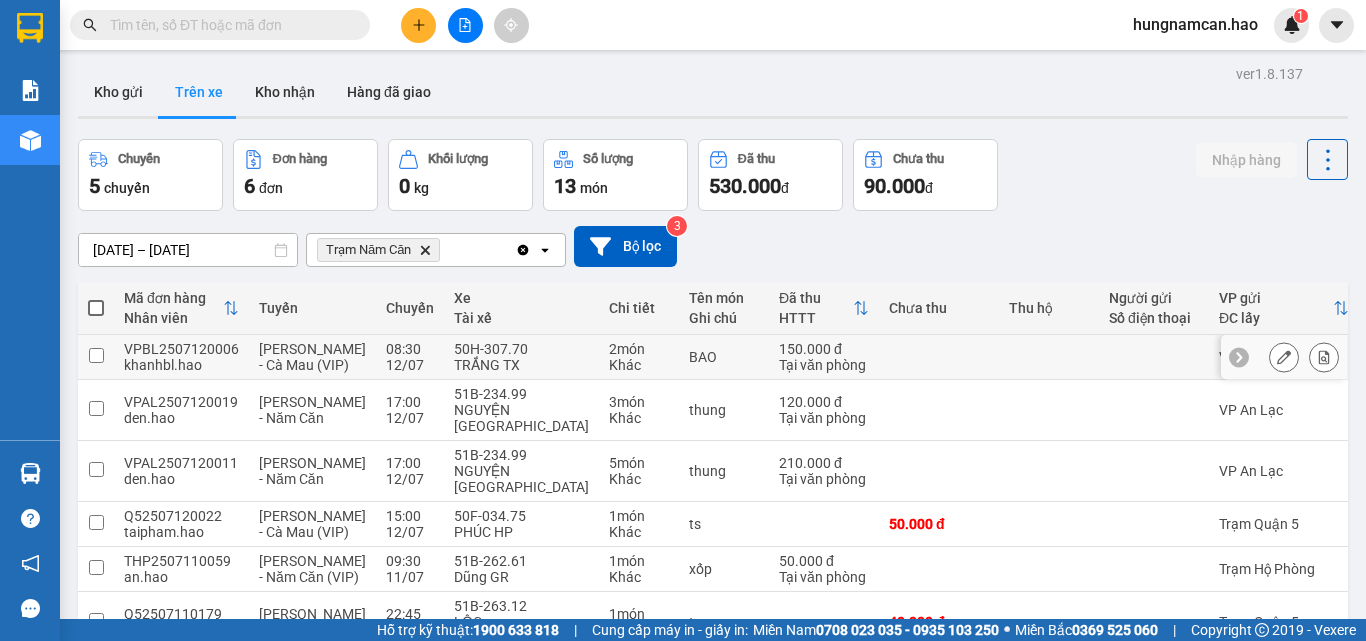 drag, startPoint x: 305, startPoint y: 94, endPoint x: 421, endPoint y: 361, distance: 291.10995 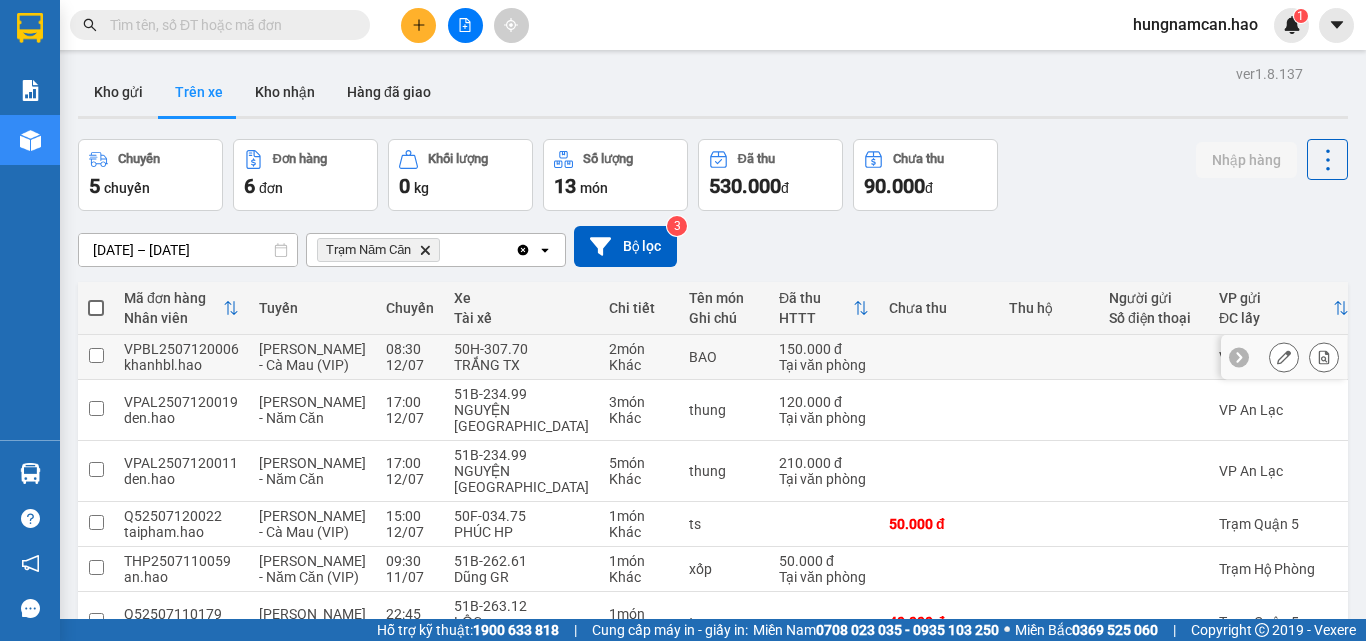 click on "ver  1.8.137 Kho gửi Trên xe Kho nhận Hàng đã giao Chuyến 5 chuyến Đơn hàng 6 đơn Khối lượng 0 kg Số lượng 13 món Đã thu 530.000  đ Chưa thu 90.000  đ Nhập hàng [DATE] – [DATE] Press the down arrow key to interact with the calendar and select a date. Press the escape button to close the calendar. Selected date range is from [DATE] to [DATE]. Trạm Năm Căn Delete Clear all open Bộ lọc 3 Mã đơn hàng Nhân viên Tuyến Chuyến Xe Tài xế Chi tiết Tên món Ghi chú Đã thu HTTT Chưa thu Thu hộ Người gửi Số điện thoại VP gửi ĐC lấy Người nhận Số điện thoại VP nhận ĐC giao Tồn kho VPBL2507120006 khanhbl.[PERSON_NAME] (VIP) 08:30 [DATE] 50H-307.70 TRẮNG TX  2  món Khác BAO 150.000 đ Tại văn phòng VP [GEOGRAPHIC_DATA] 0919546150 Trạm Năm Căn 0   VPAL2507120019 den.[GEOGRAPHIC_DATA] - Năm Căn 17:00 [DATE] 51B-234.99 NGUYỆN TX 3  món Khác thung 120.000 đ Tại văn phòng" at bounding box center (713, 392) 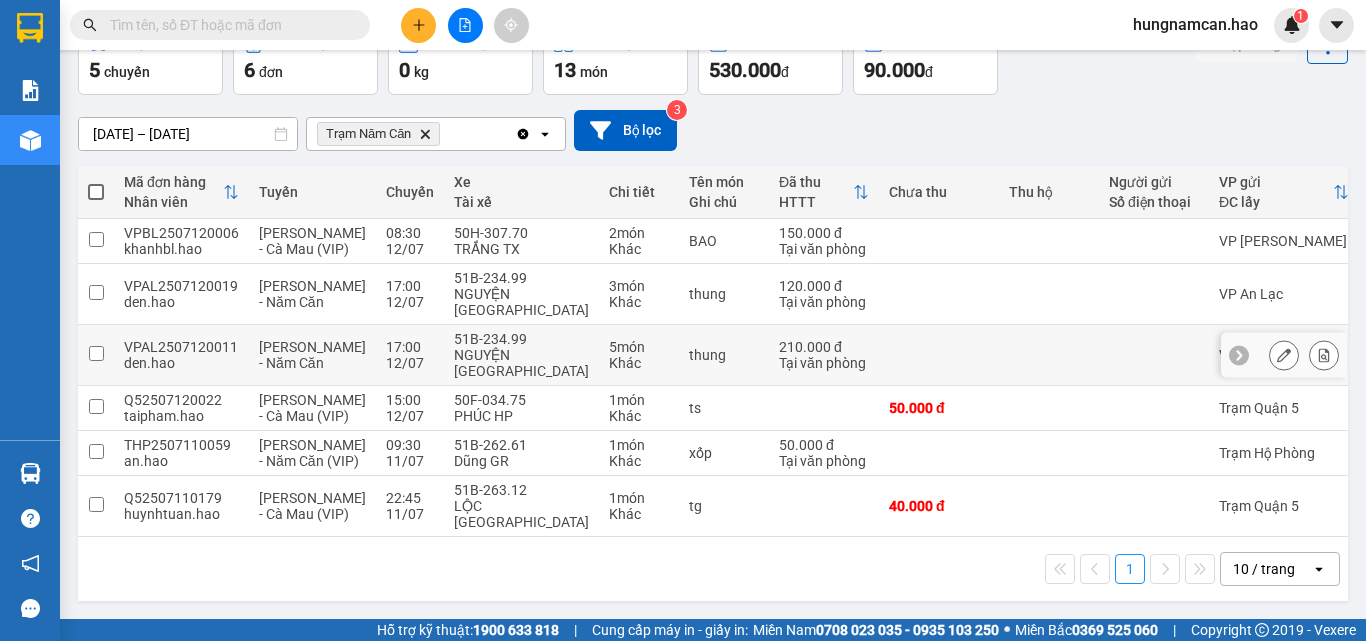 scroll, scrollTop: 140, scrollLeft: 0, axis: vertical 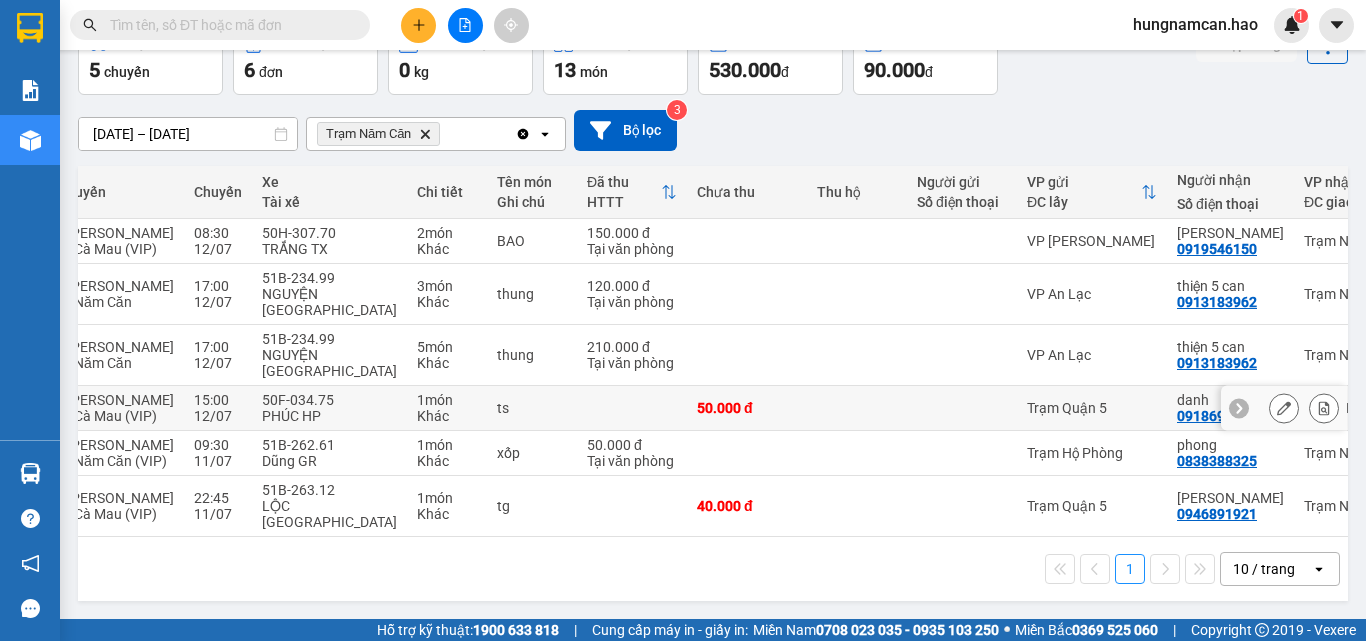 click on "Trạm Quận 5" at bounding box center [1092, 408] 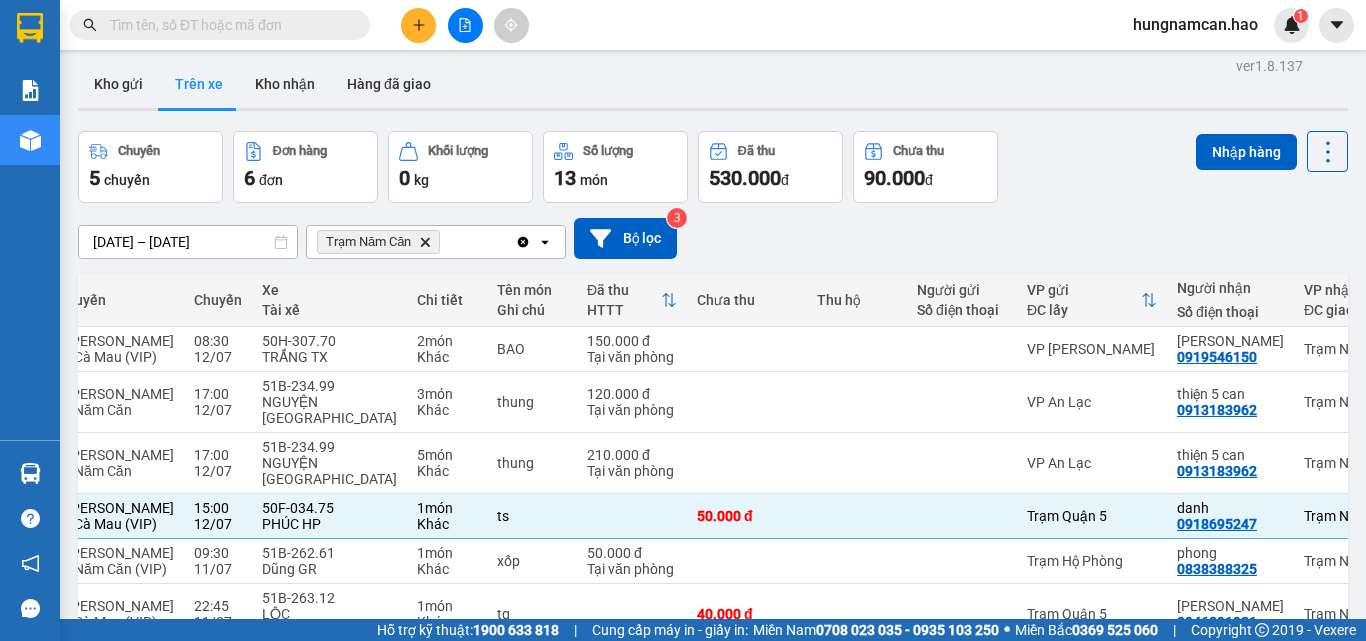 scroll, scrollTop: 0, scrollLeft: 0, axis: both 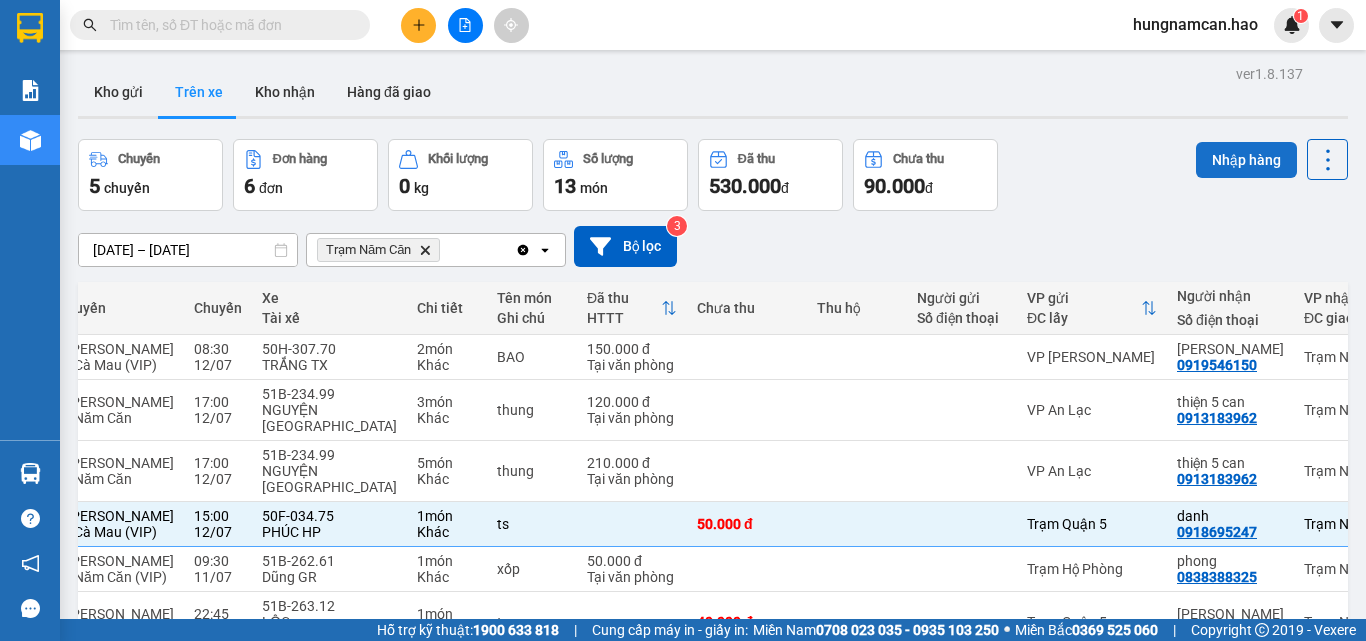 click on "Nhập hàng" at bounding box center (1246, 160) 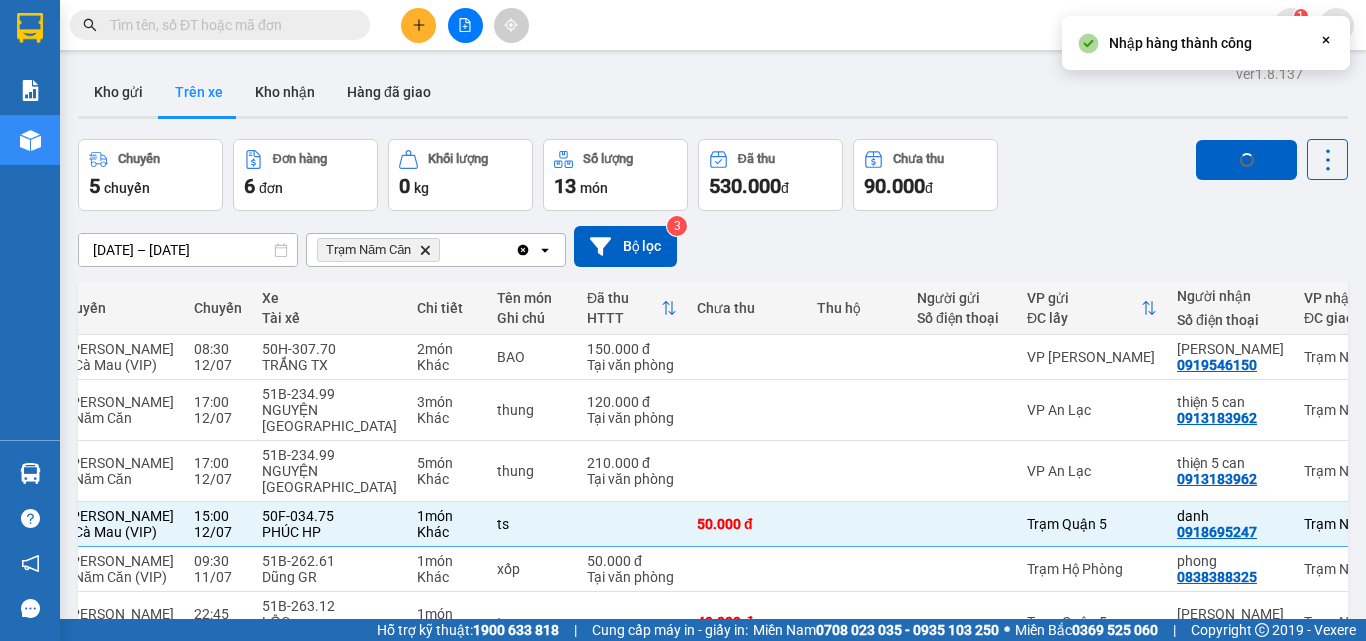 checkbox on "false" 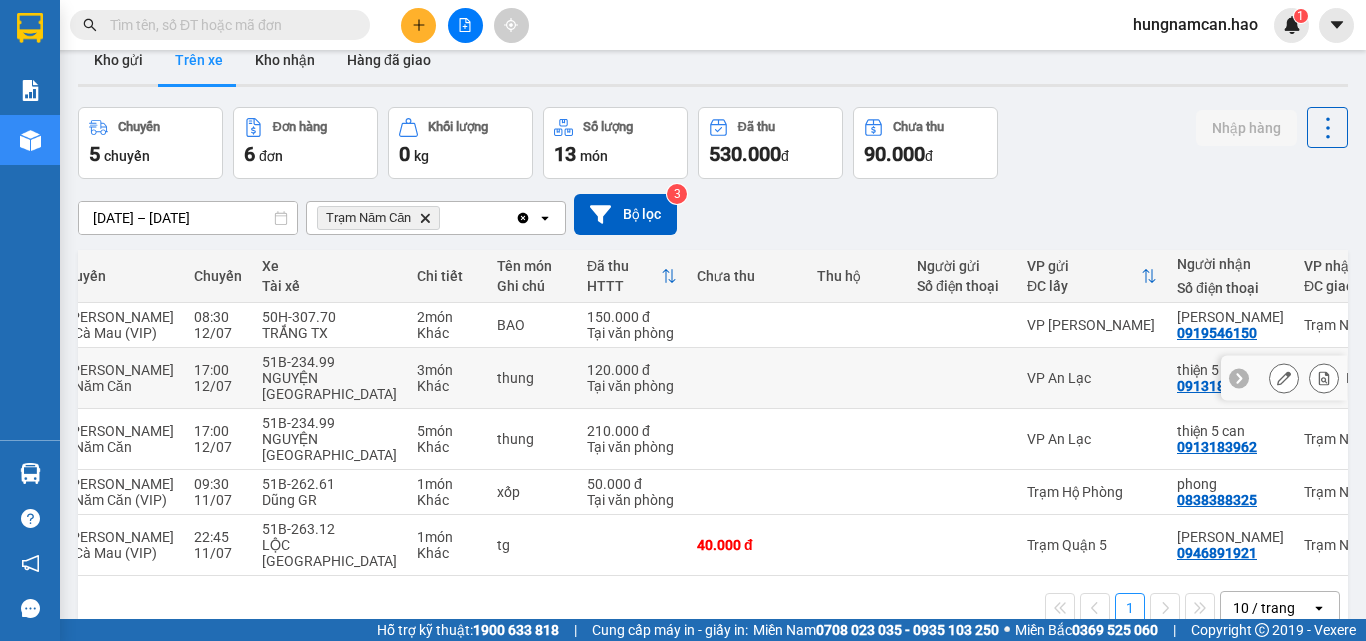 scroll, scrollTop: 0, scrollLeft: 0, axis: both 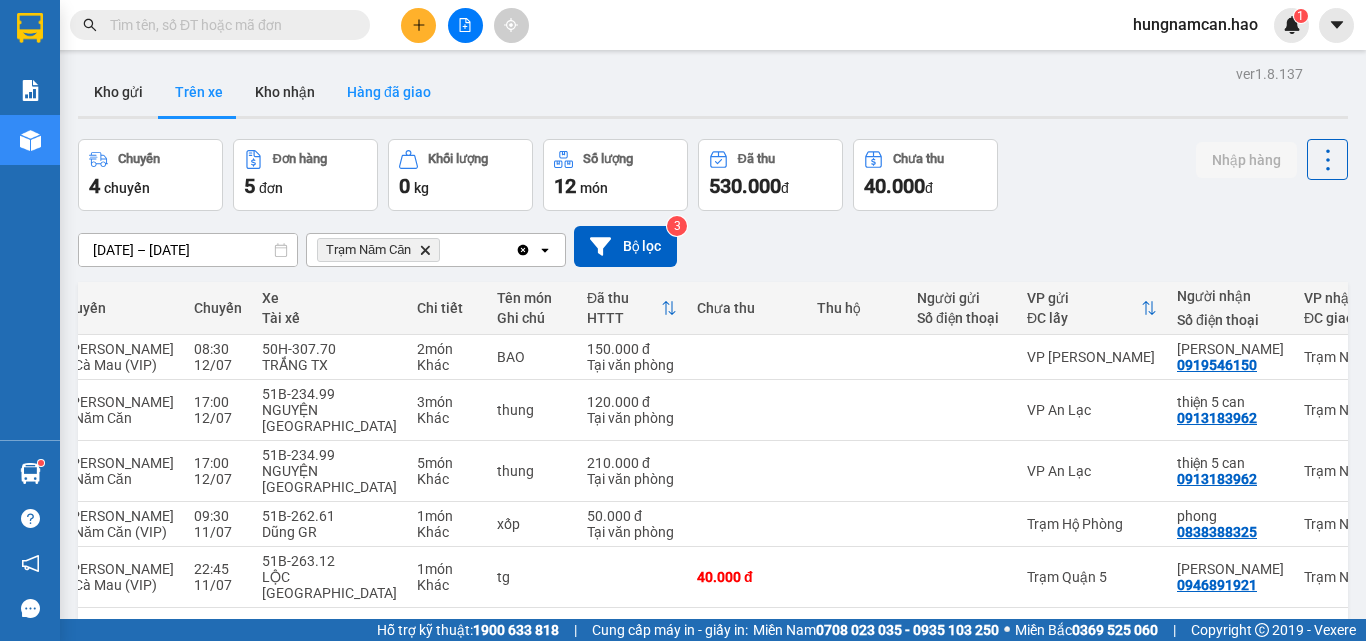 drag, startPoint x: 295, startPoint y: 92, endPoint x: 366, endPoint y: 93, distance: 71.00704 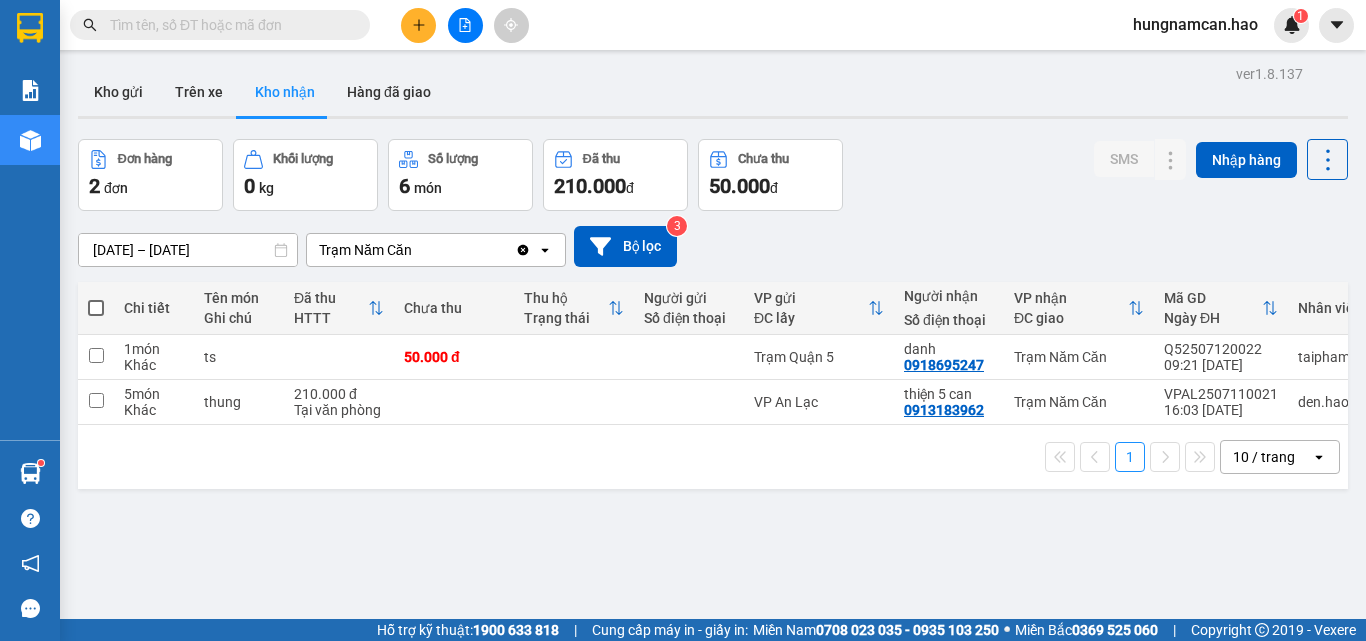 scroll, scrollTop: 92, scrollLeft: 0, axis: vertical 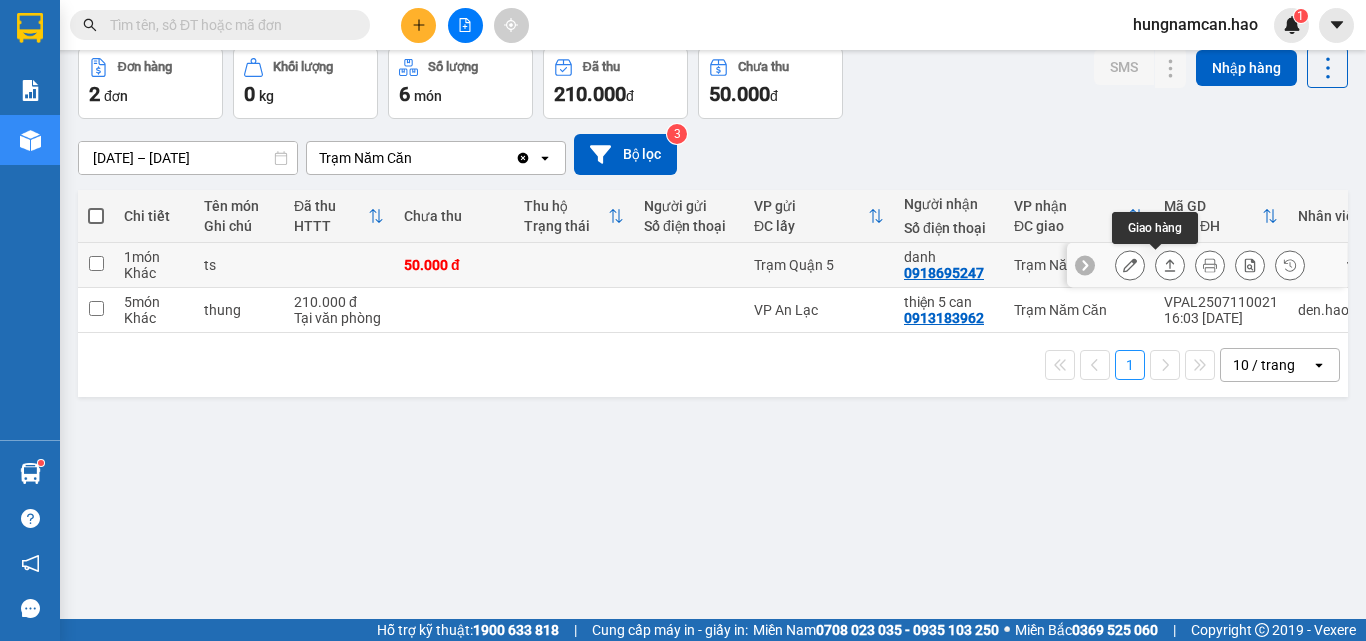 click 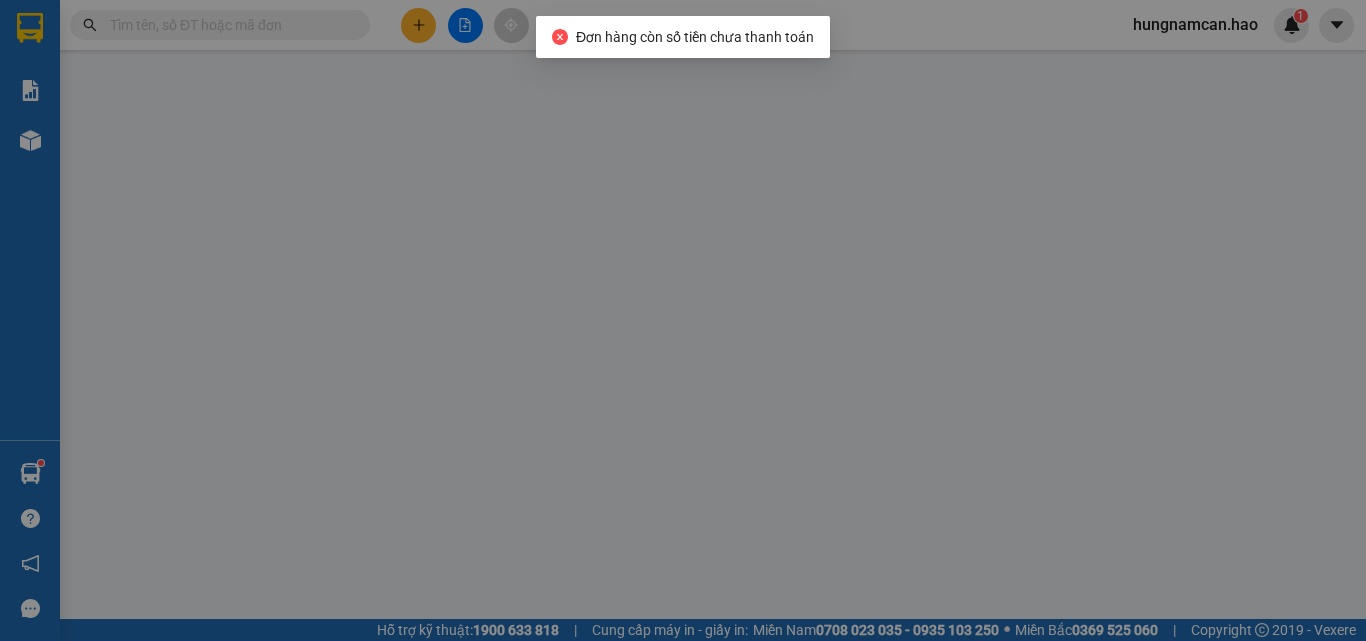 scroll, scrollTop: 0, scrollLeft: 0, axis: both 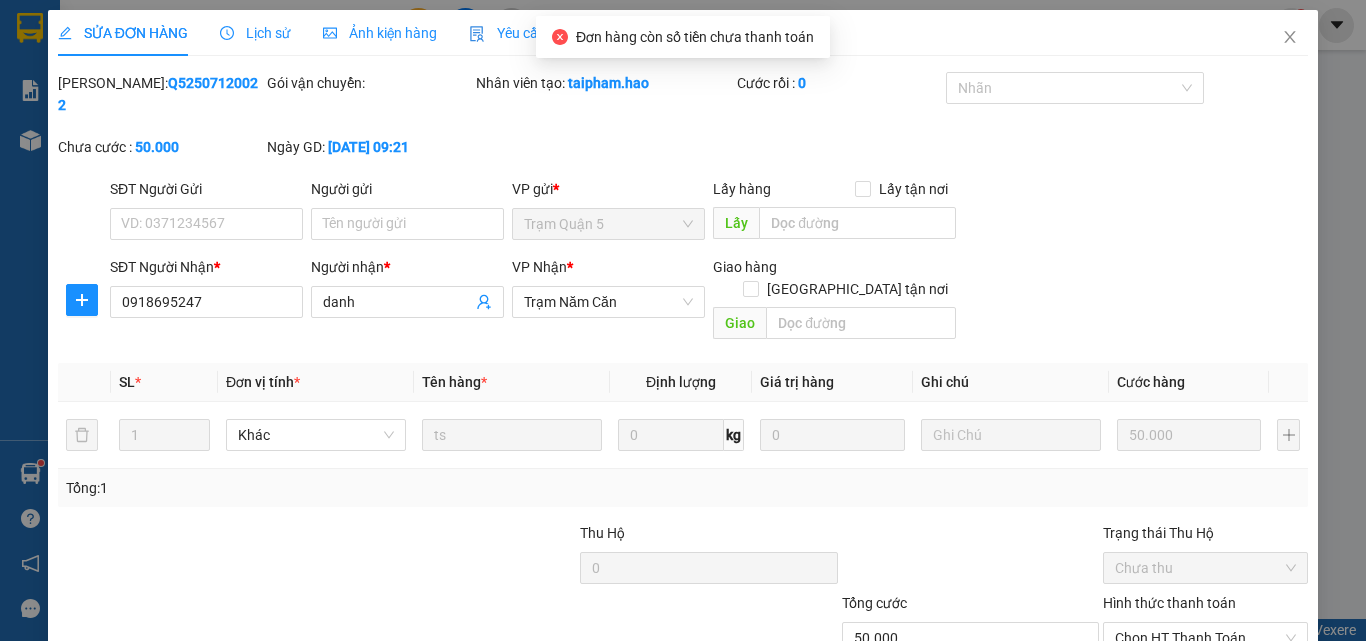 type on "0918695247" 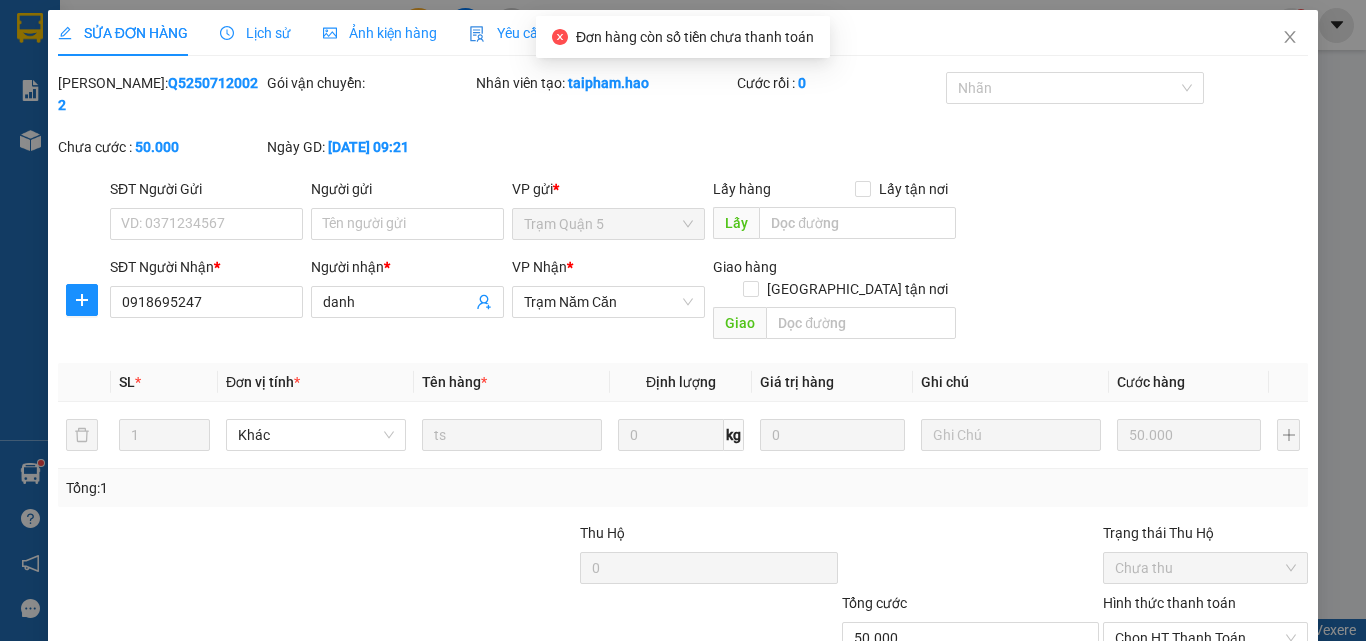 type on "danh" 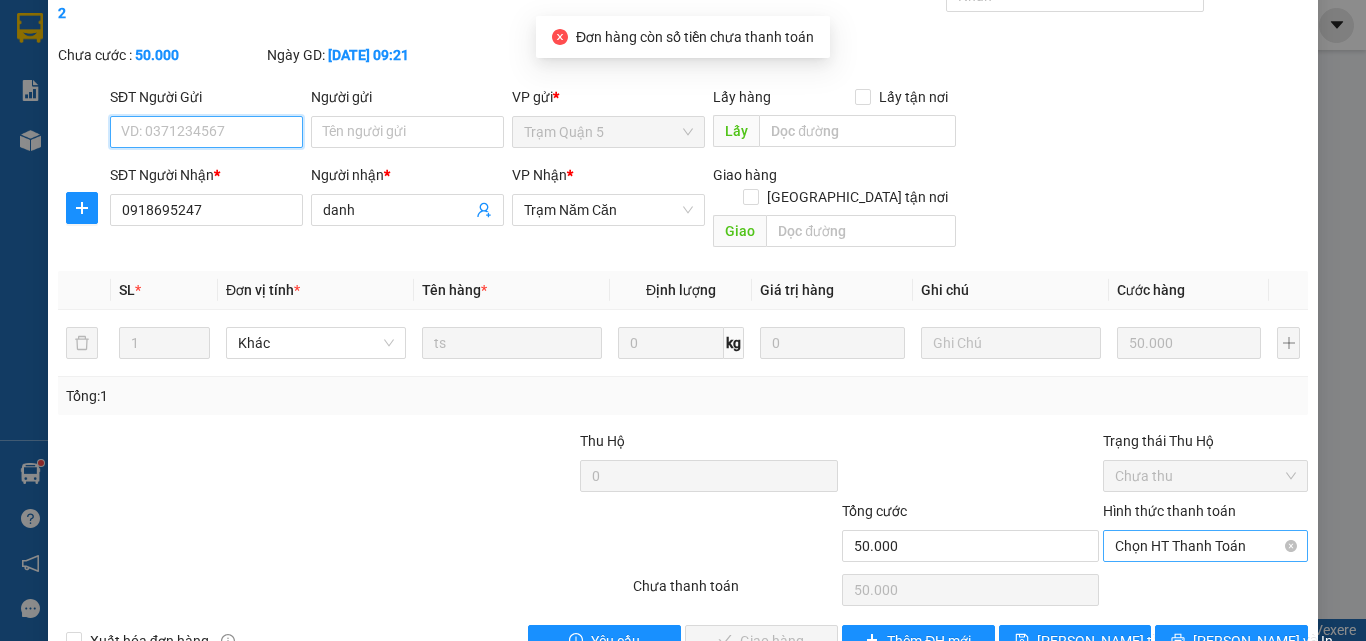 scroll, scrollTop: 93, scrollLeft: 0, axis: vertical 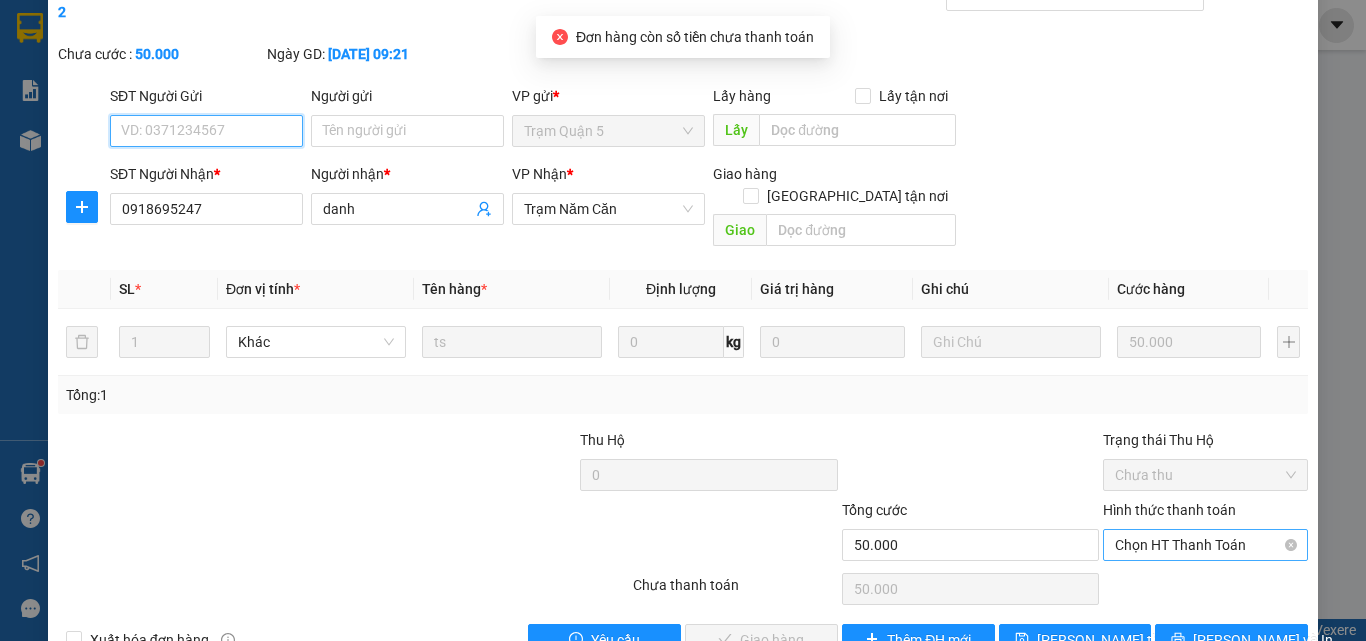 drag, startPoint x: 1136, startPoint y: 502, endPoint x: 1136, endPoint y: 520, distance: 18 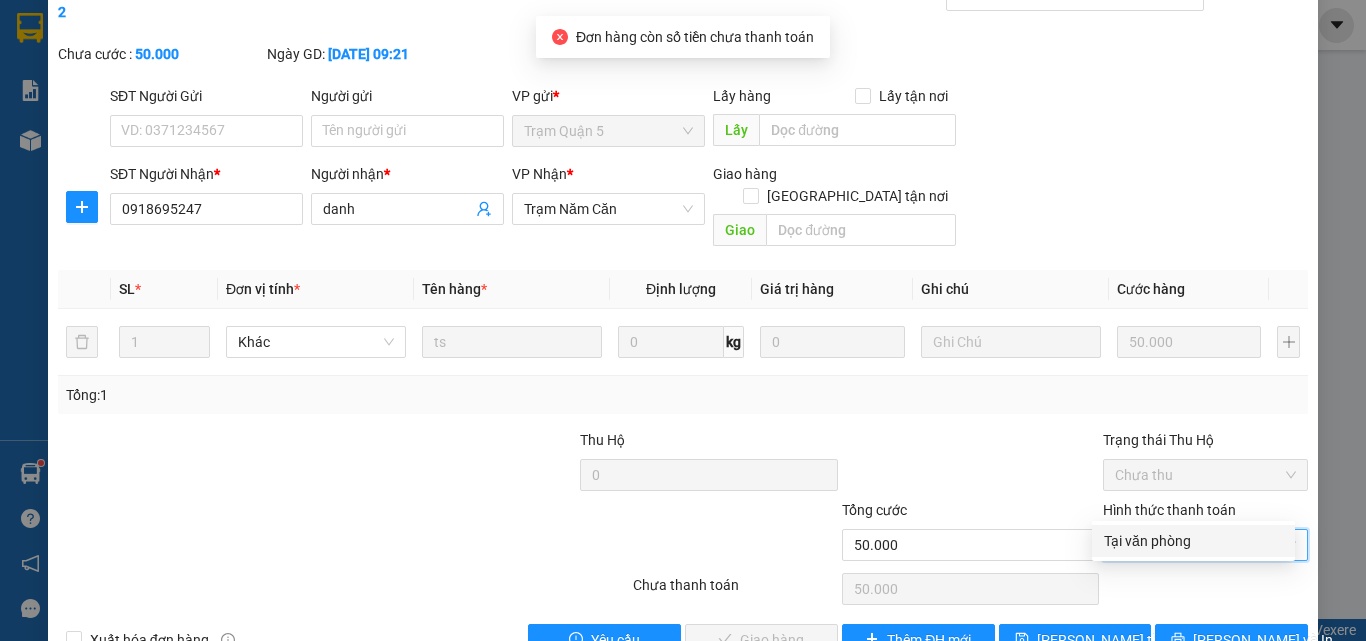 click on "Tại văn phòng" at bounding box center (1193, 541) 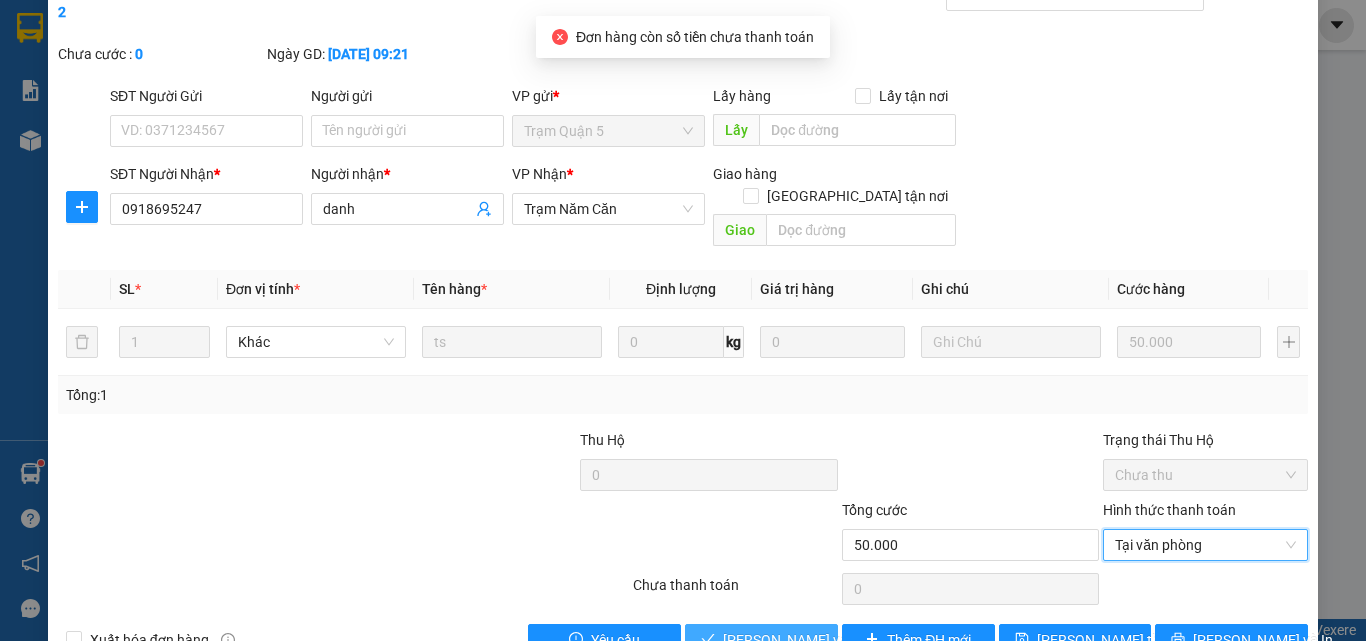 click on "[PERSON_NAME] và Giao hàng" at bounding box center [819, 640] 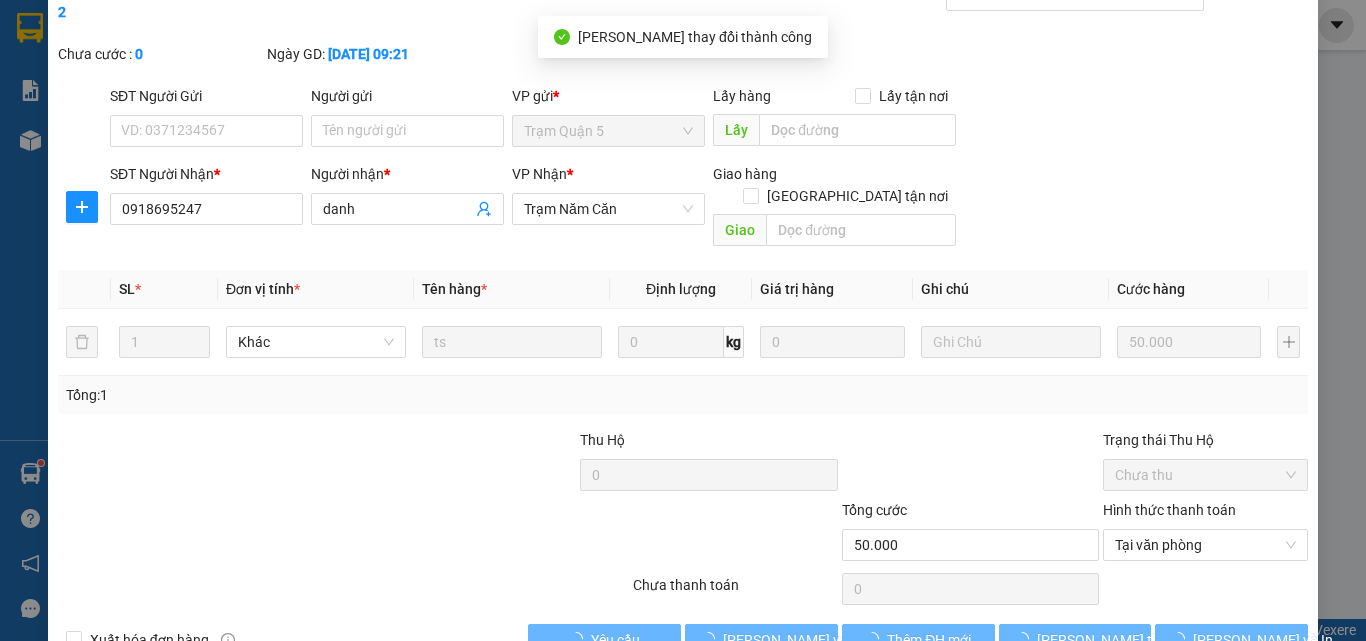 scroll, scrollTop: 0, scrollLeft: 0, axis: both 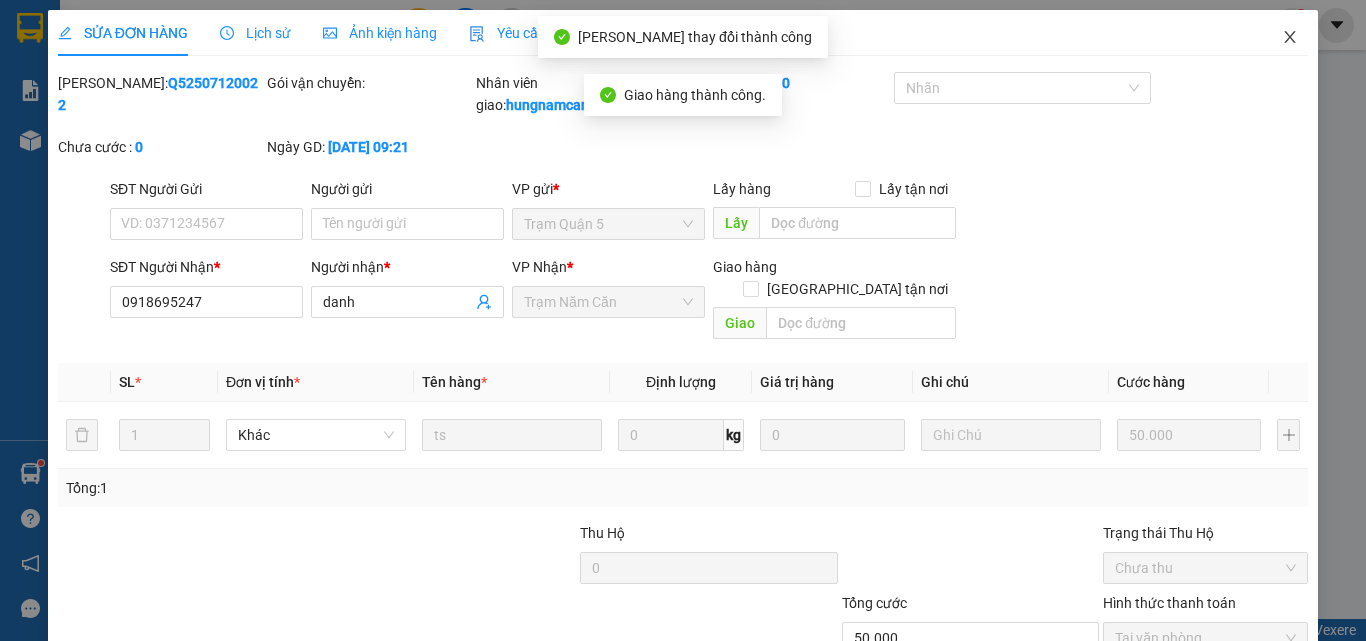 click at bounding box center [1290, 38] 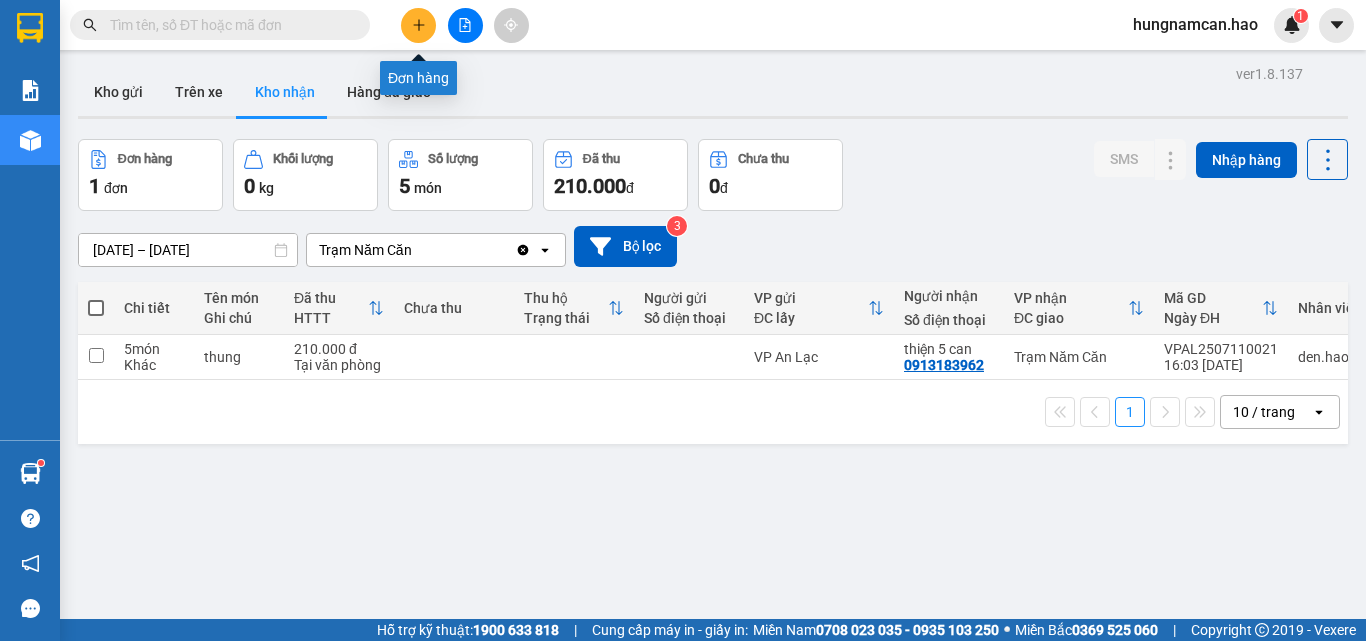 click at bounding box center [418, 25] 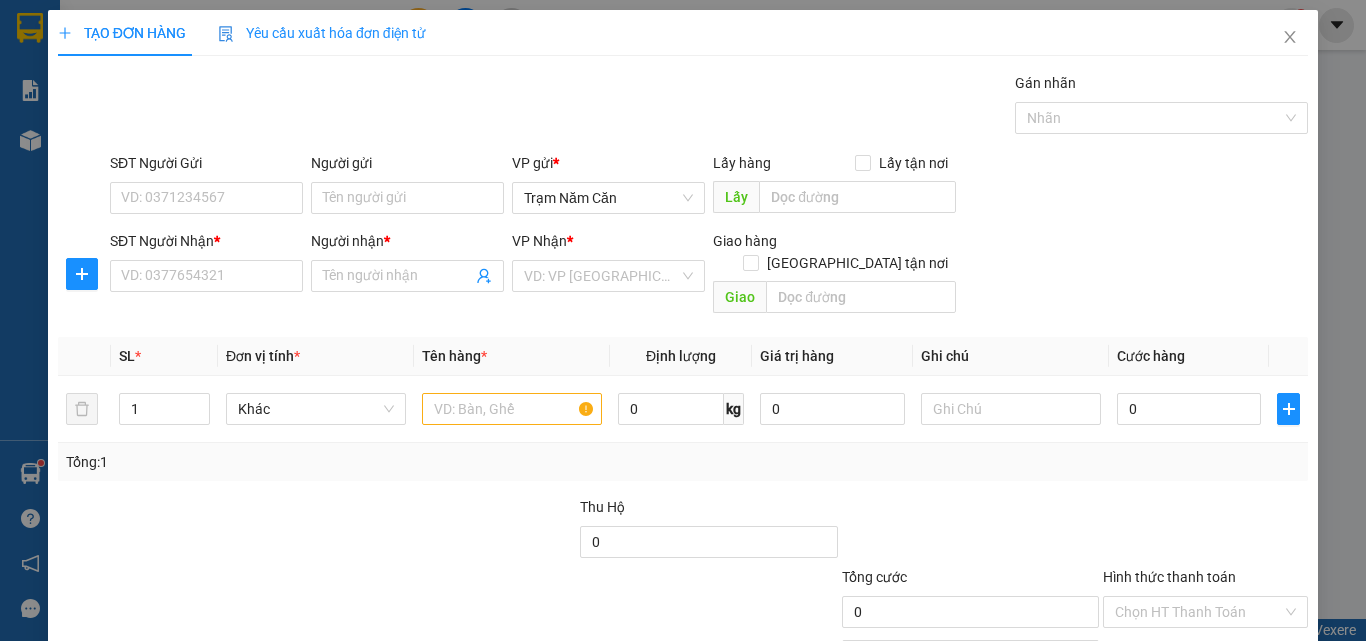 click on "SĐT Người Nhận  * VD: 0377654321" at bounding box center [206, 265] 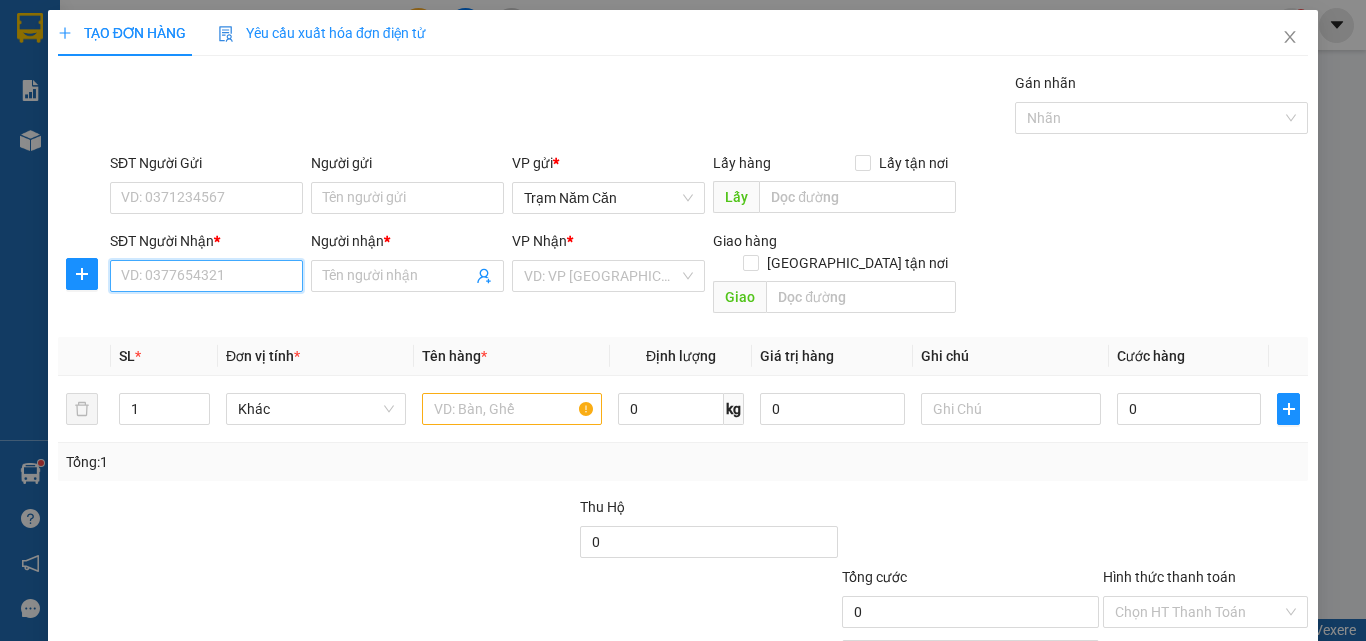 click on "SĐT Người Nhận  *" at bounding box center [206, 276] 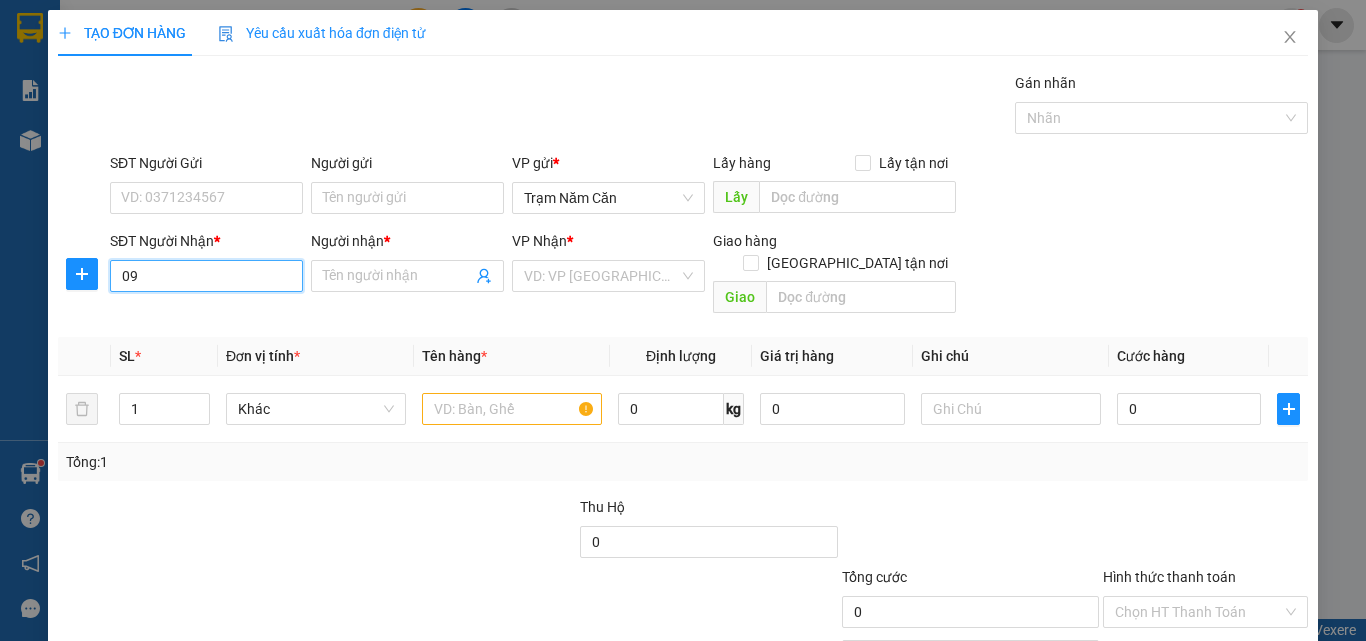 type on "0" 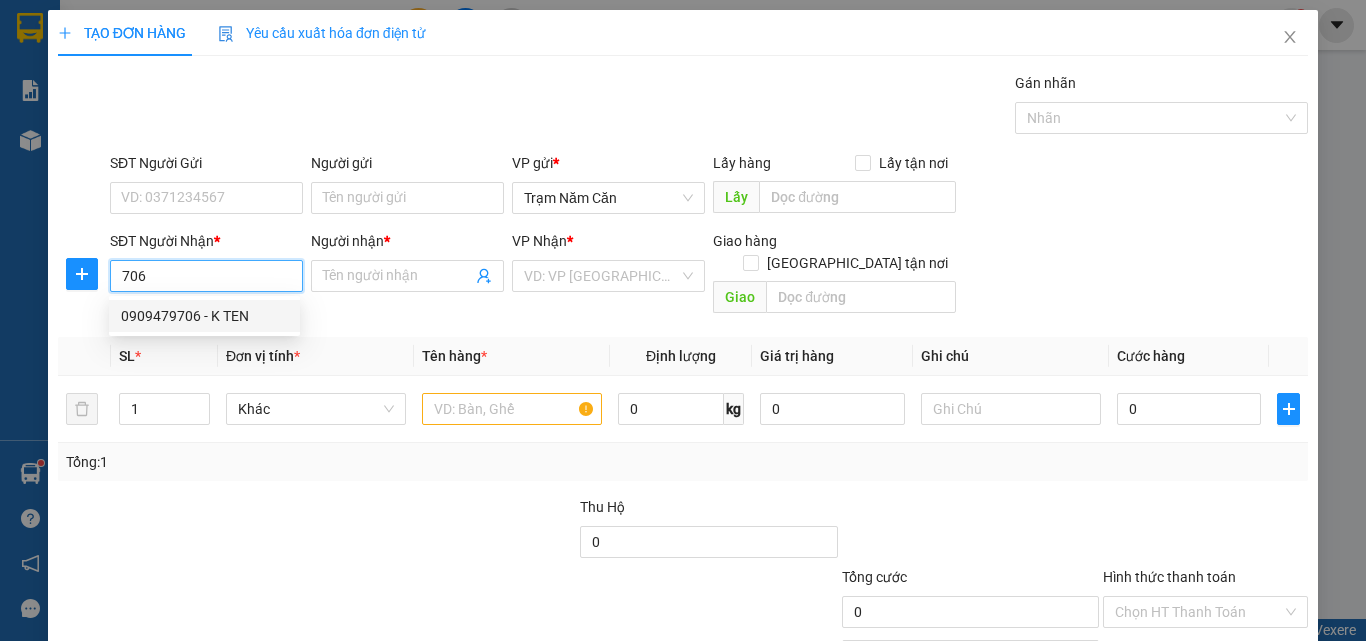 click on "0909479706 - K TEN" at bounding box center (204, 316) 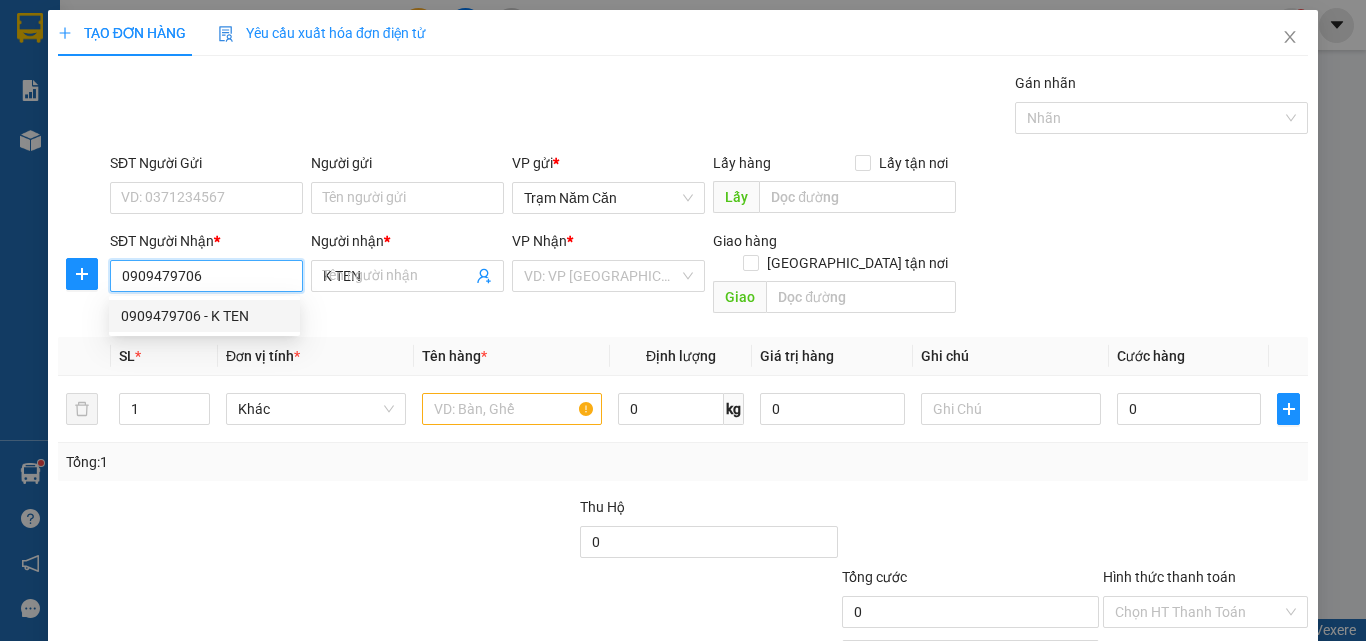type on "80.000" 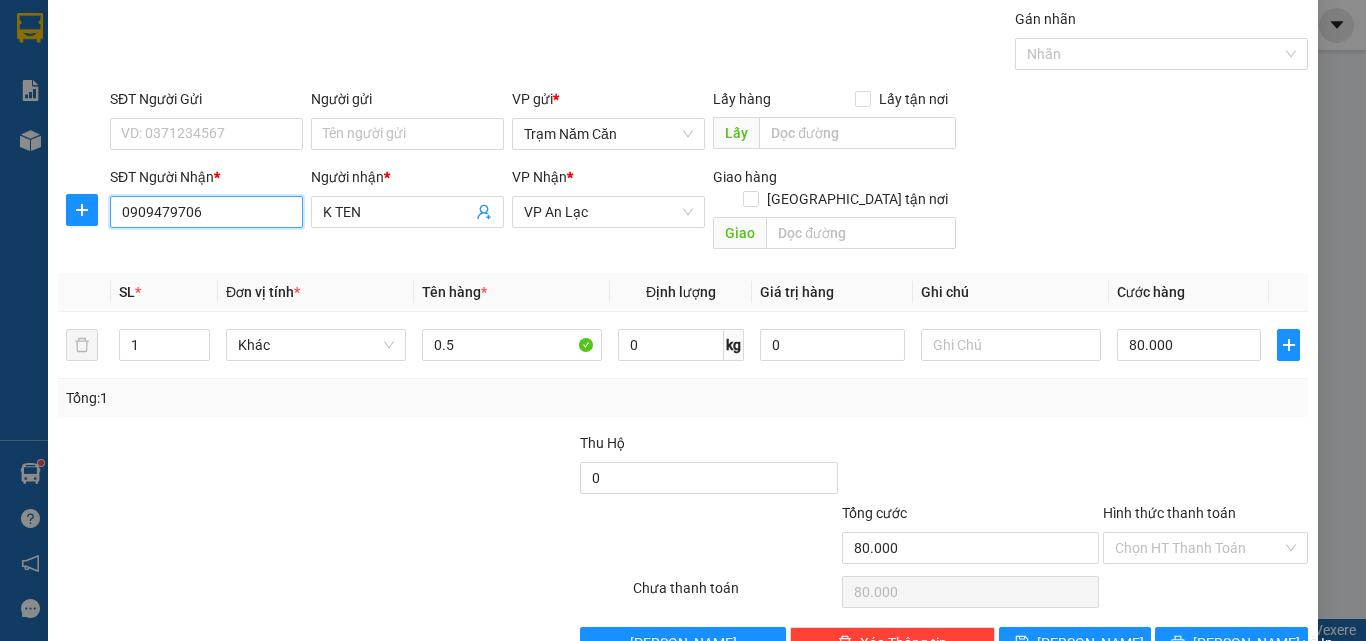 scroll, scrollTop: 99, scrollLeft: 0, axis: vertical 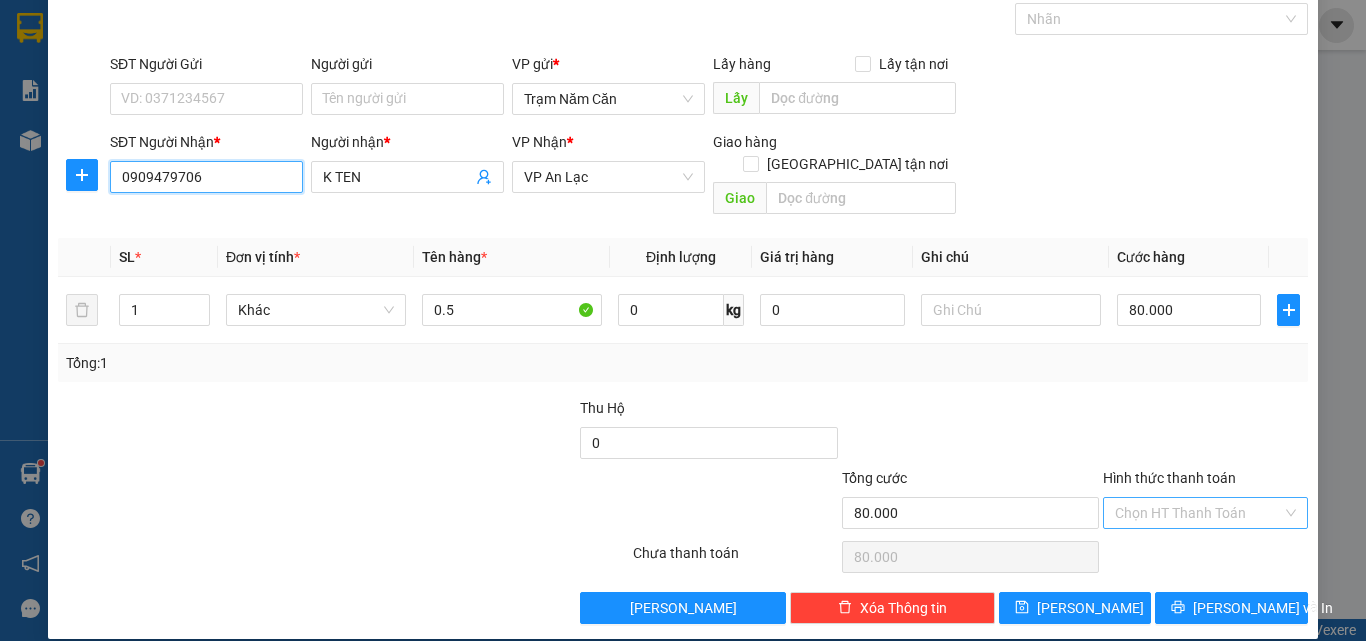 type on "0909479706" 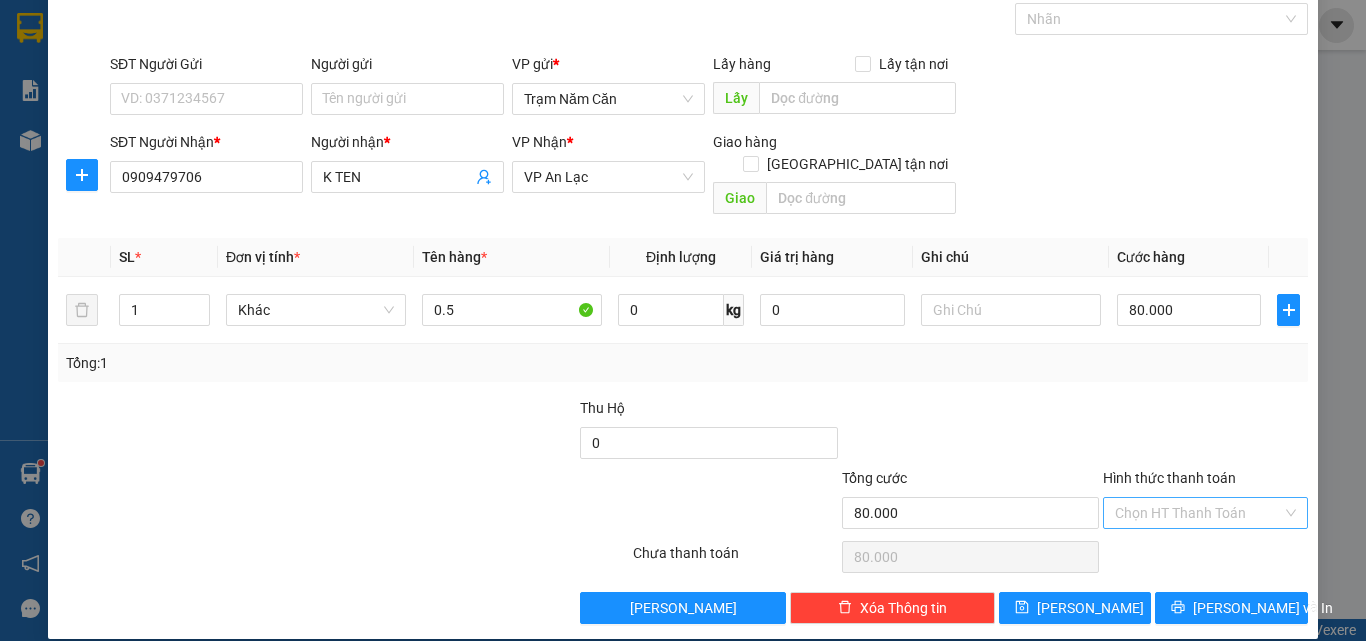 click on "Hình thức thanh toán" at bounding box center (1198, 513) 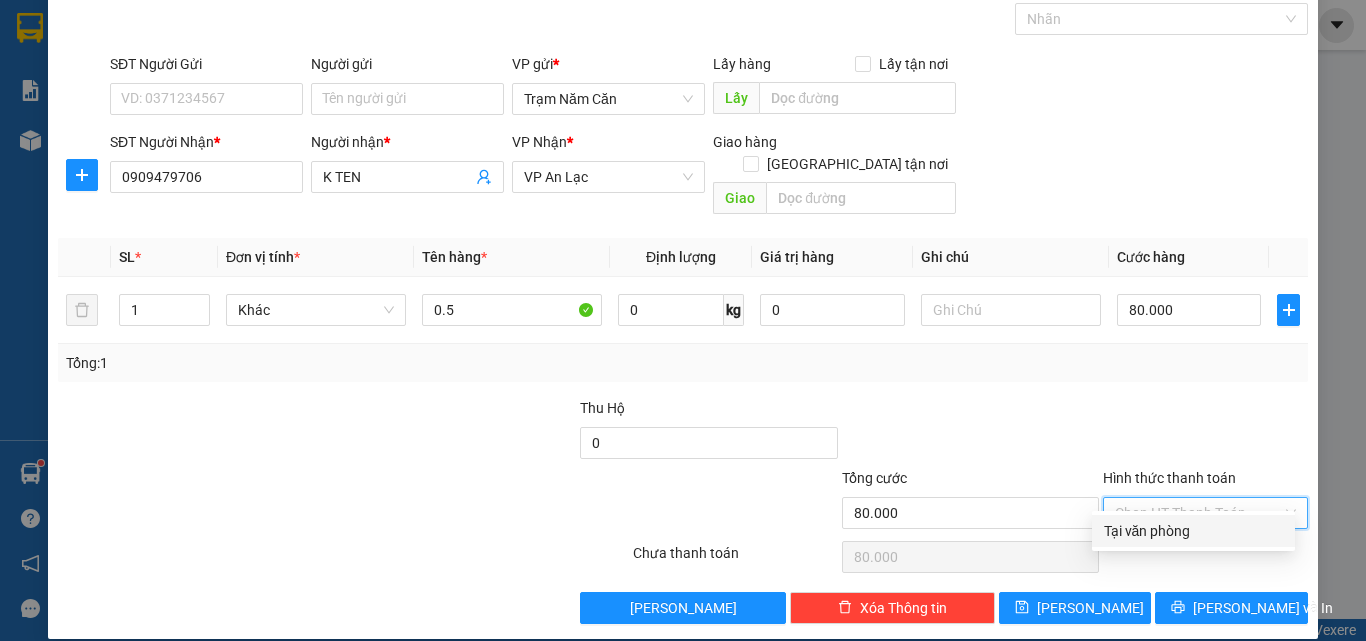 click on "Tại văn phòng" at bounding box center [1193, 531] 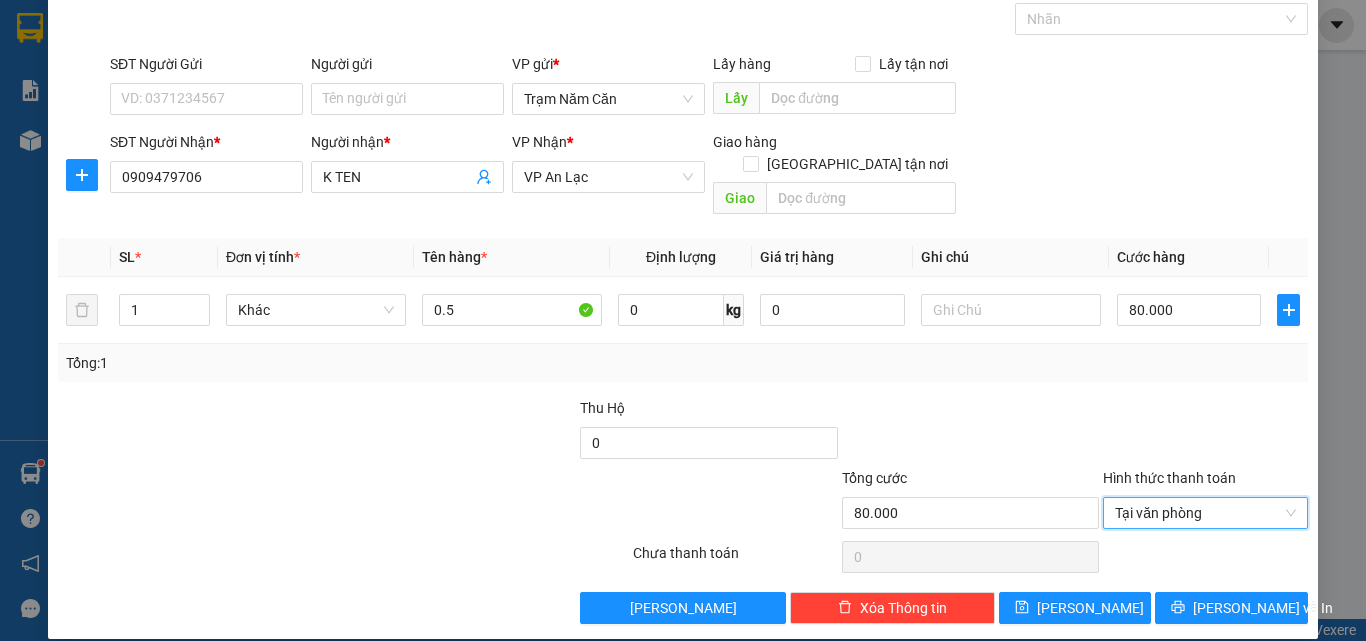 click on "Transit Pickup Surcharge Ids Transit Deliver Surcharge Ids Transit Deliver Surcharge Transit Deliver Surcharge Gán nhãn   Nhãn SĐT Người Gửi VD: 0371234567 Người gửi Tên người gửi VP gửi  * Trạm Năm Căn Lấy hàng Lấy tận nơi Lấy SĐT Người Nhận  * 0909479706 Người nhận  * K TEN VP Nhận  * VP An [GEOGRAPHIC_DATA] hàng [GEOGRAPHIC_DATA] tận nơi Giao SL  * Đơn vị tính  * Tên hàng  * Định lượng Giá trị hàng Ghi chú Cước hàng                   1 Khác 0.5 0 kg 0 80.000 Tổng:  1 Thu Hộ 0 Tổng cước 80.000 Hình thức thanh toán Tại văn phòng Tại văn phòng Số tiền thu trước 0 Tại văn phòng Chưa thanh toán 0 Lưu nháp Xóa Thông tin [PERSON_NAME] và In Tại văn phòng Tại văn phòng" at bounding box center [683, 298] 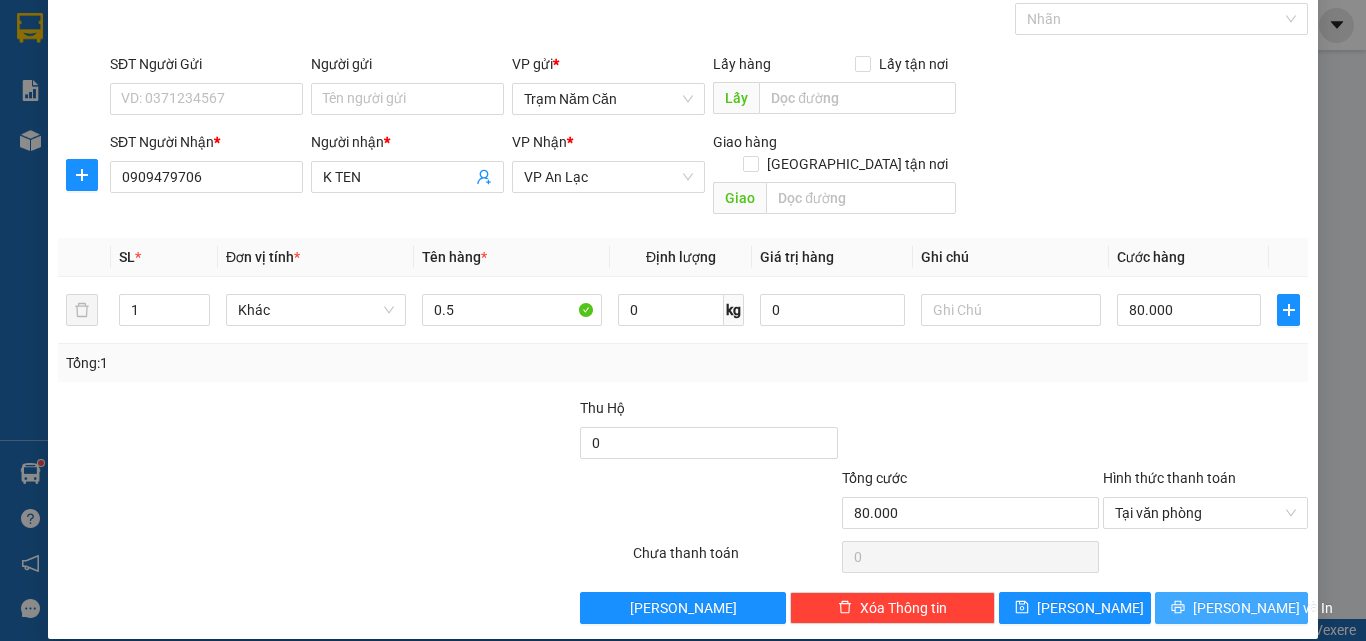 click on "[PERSON_NAME] và In" at bounding box center [1231, 608] 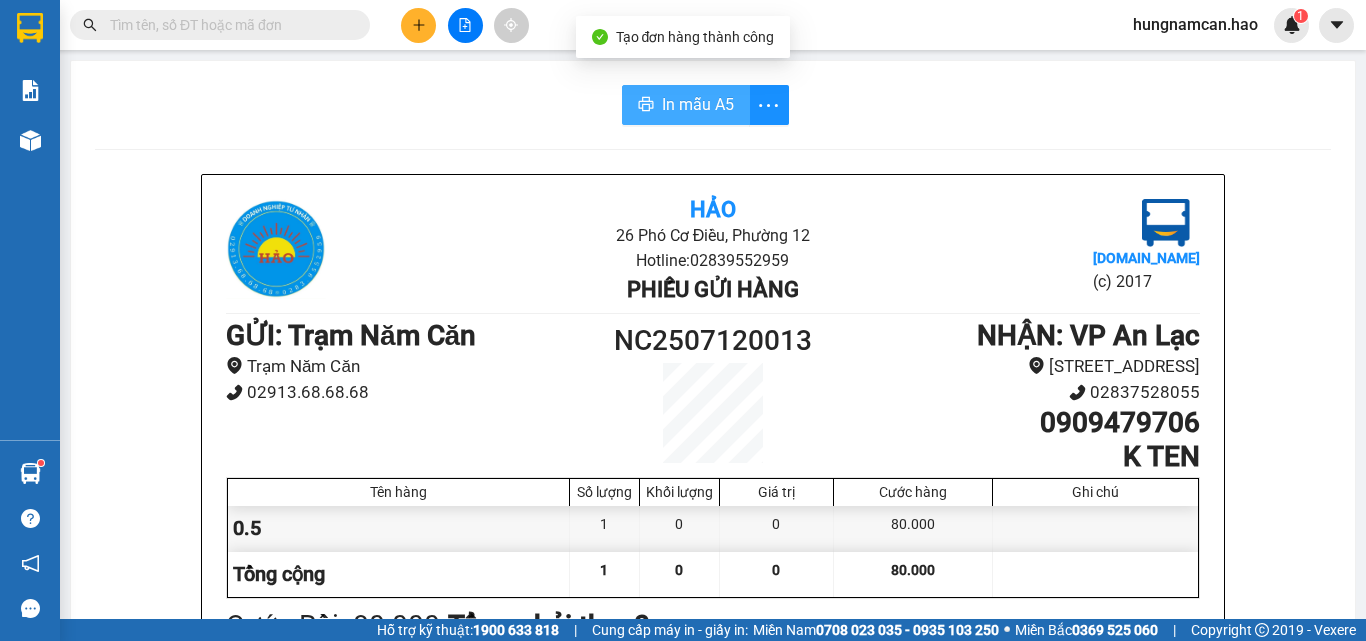 click on "In mẫu A5" at bounding box center [698, 104] 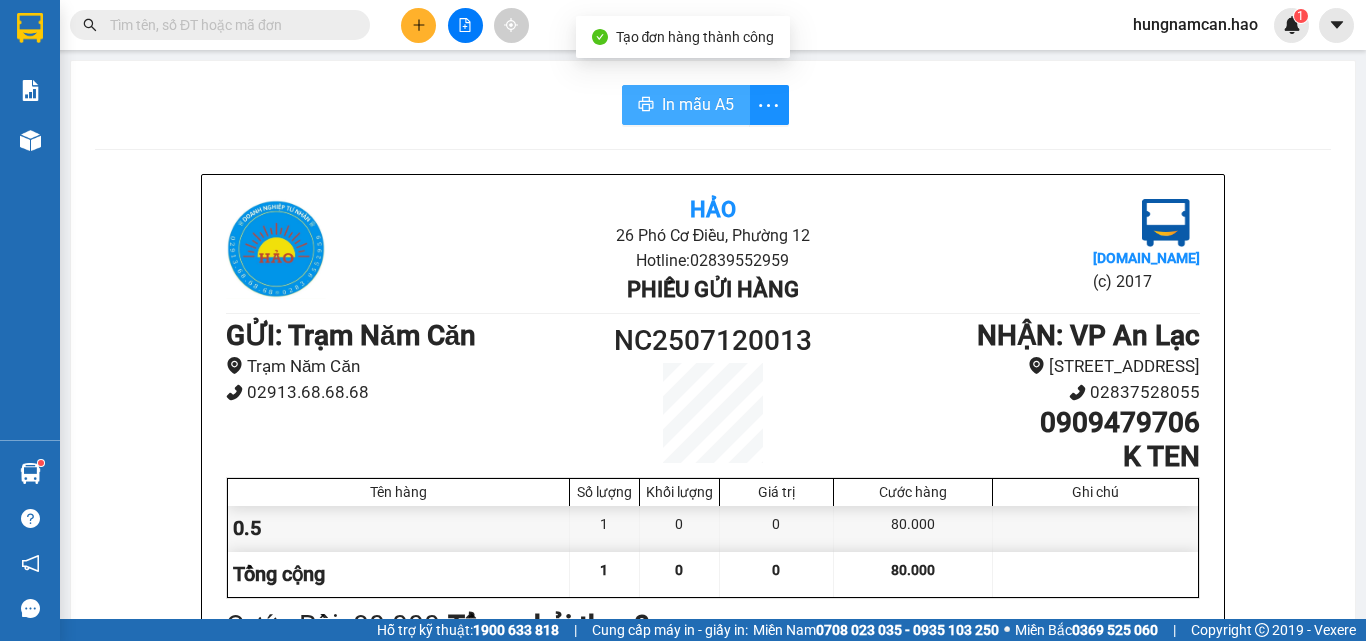 scroll, scrollTop: 0, scrollLeft: 0, axis: both 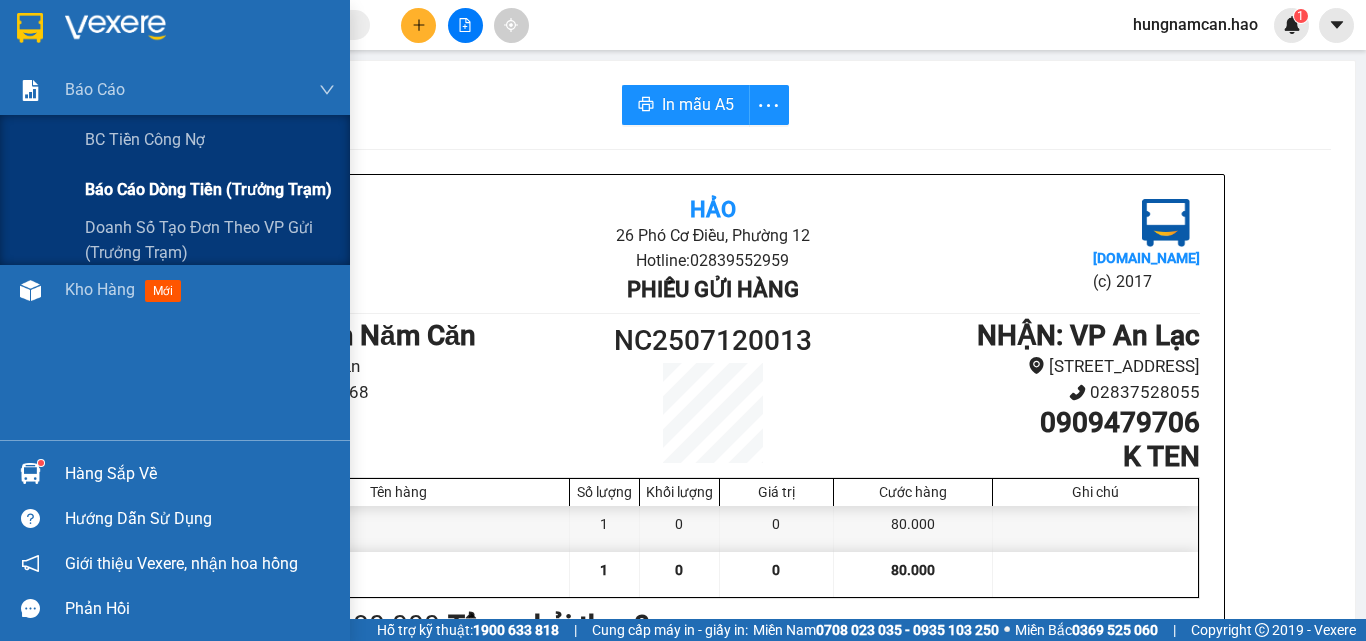 click on "Báo cáo dòng tiền (trưởng trạm)" at bounding box center [210, 190] 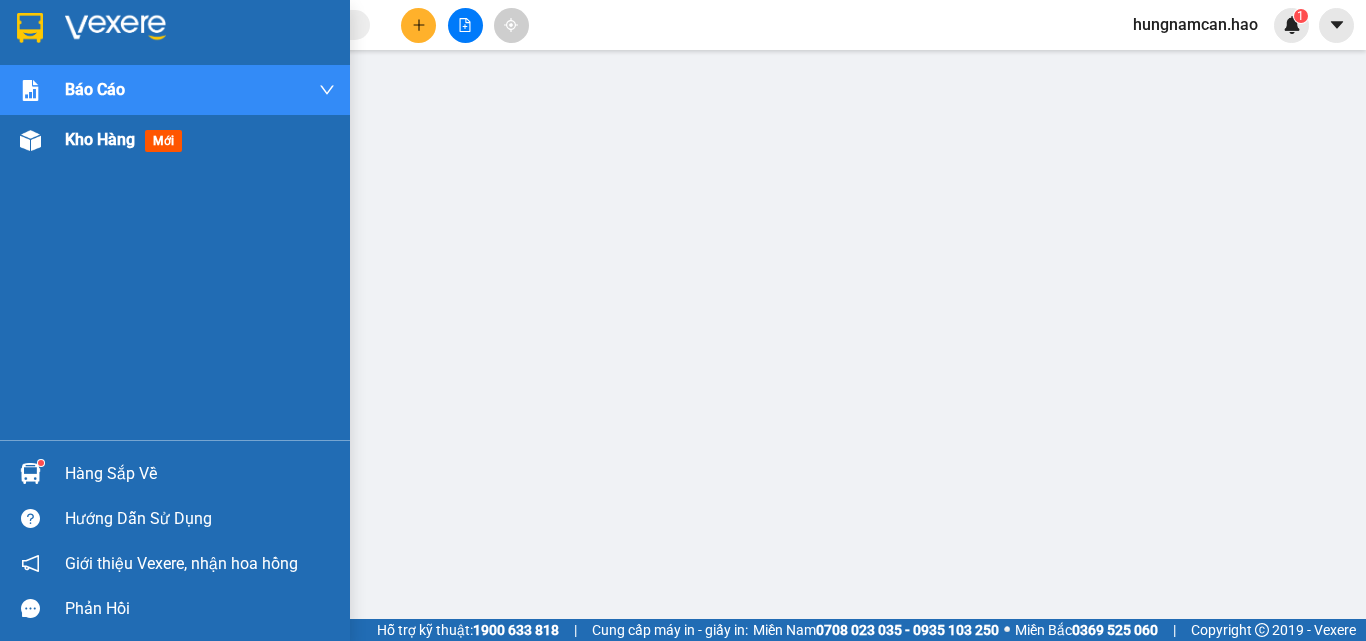 click on "Kho hàng mới" at bounding box center [175, 140] 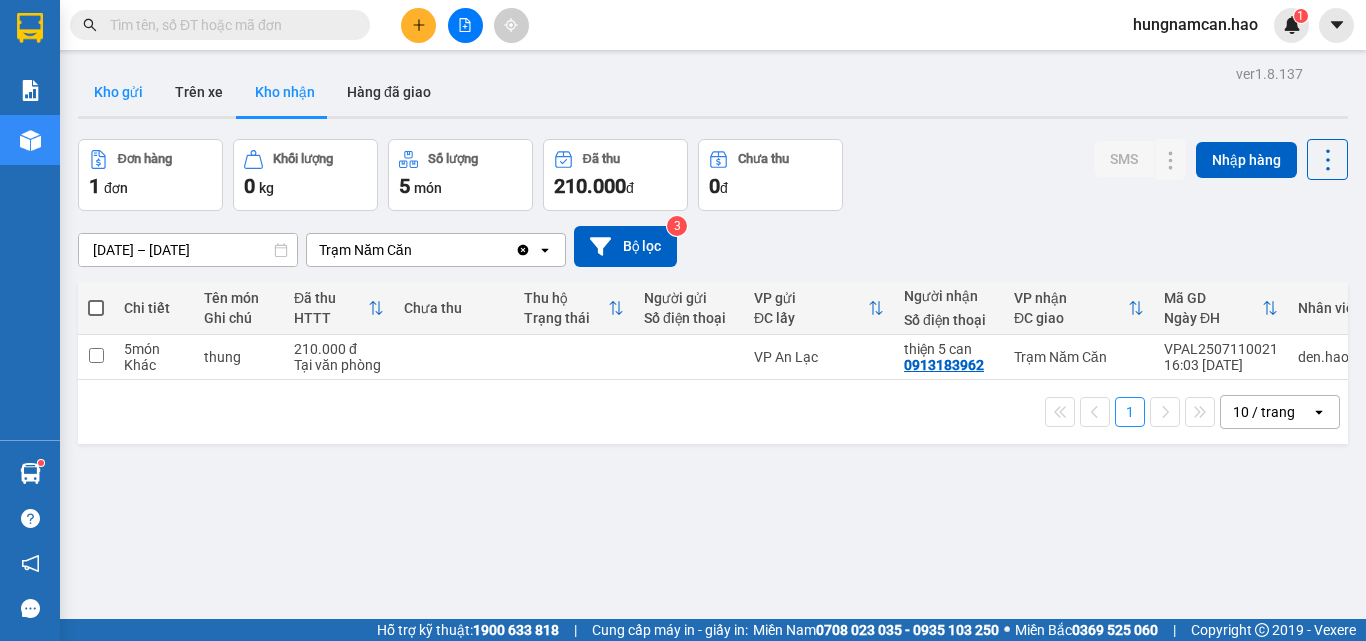 click on "Kho gửi" at bounding box center [118, 92] 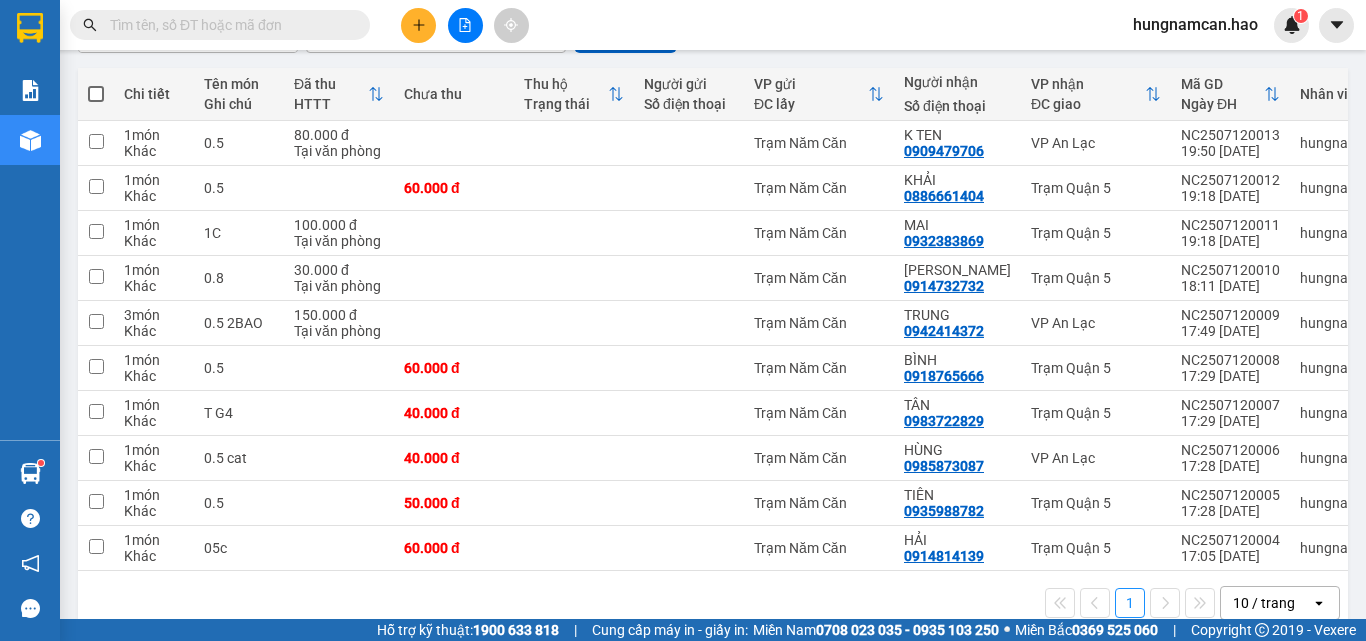 scroll, scrollTop: 256, scrollLeft: 0, axis: vertical 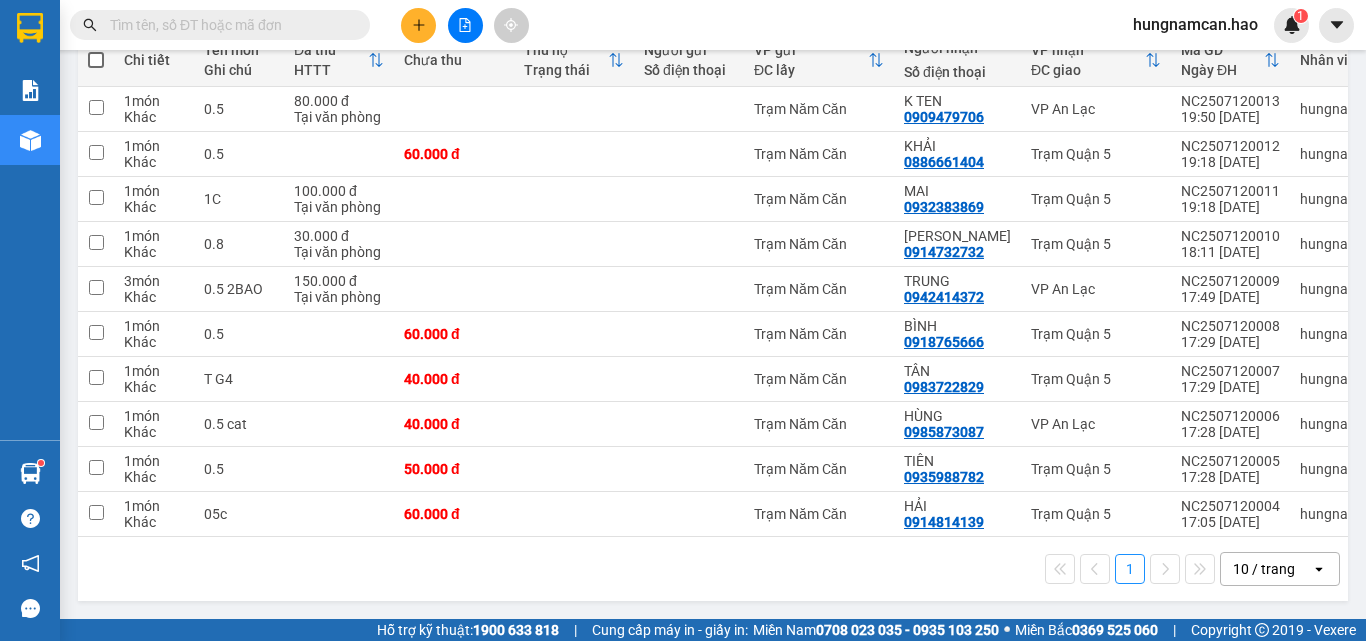 click on "10 / trang" at bounding box center (1264, 569) 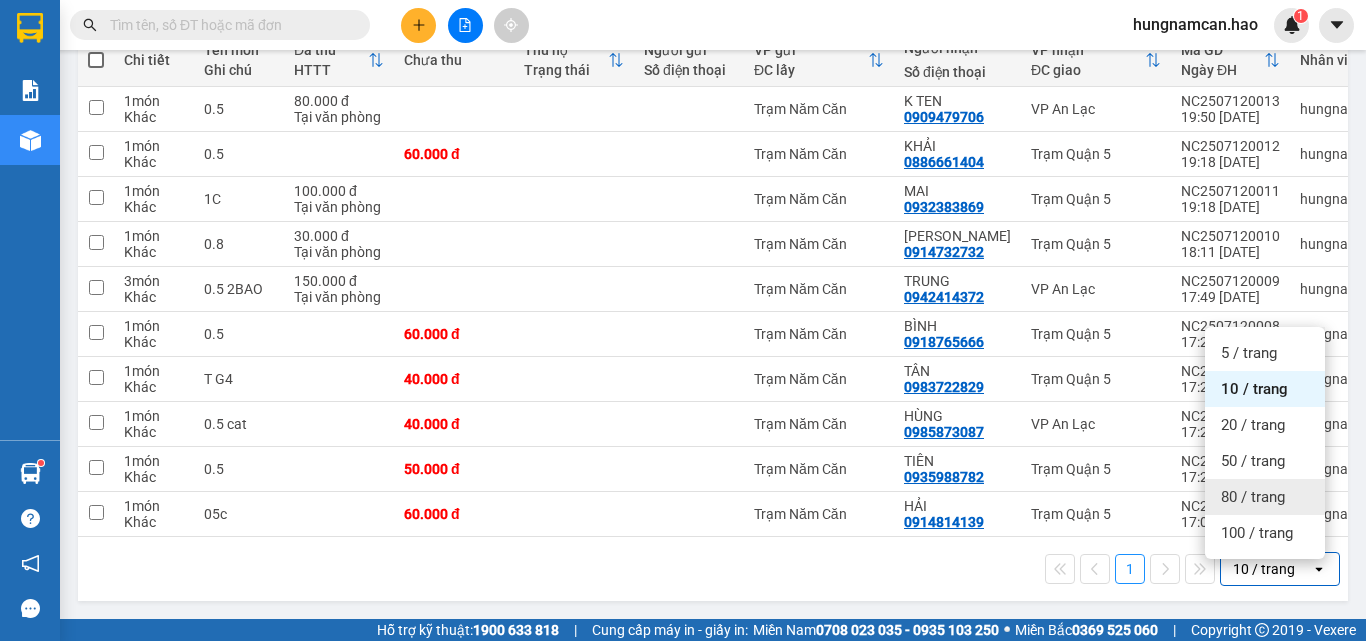 click on "80 / trang" at bounding box center [1265, 497] 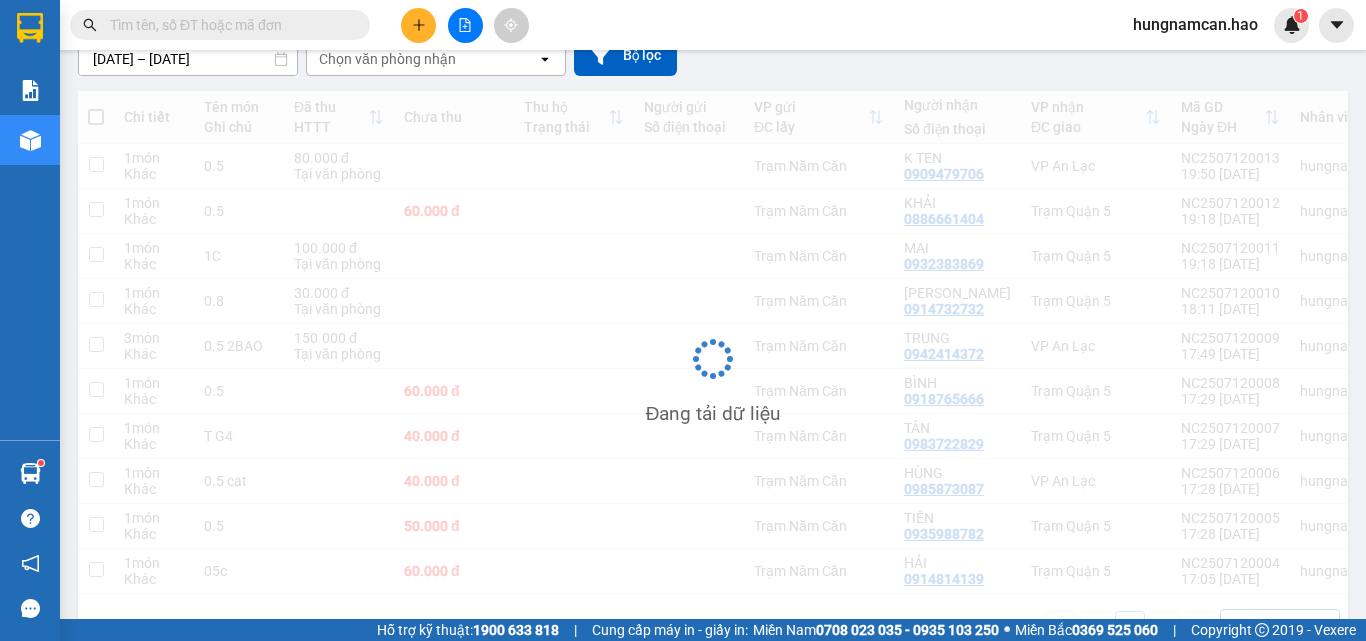 scroll, scrollTop: 153, scrollLeft: 0, axis: vertical 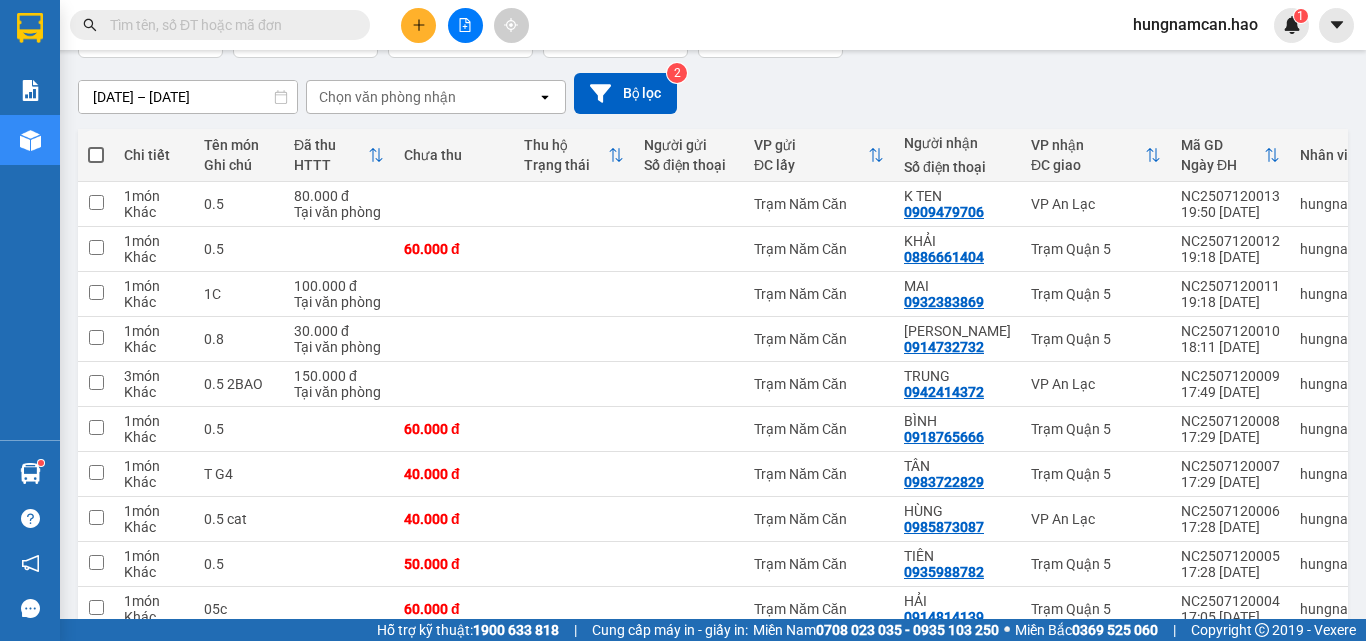 click at bounding box center [96, 155] 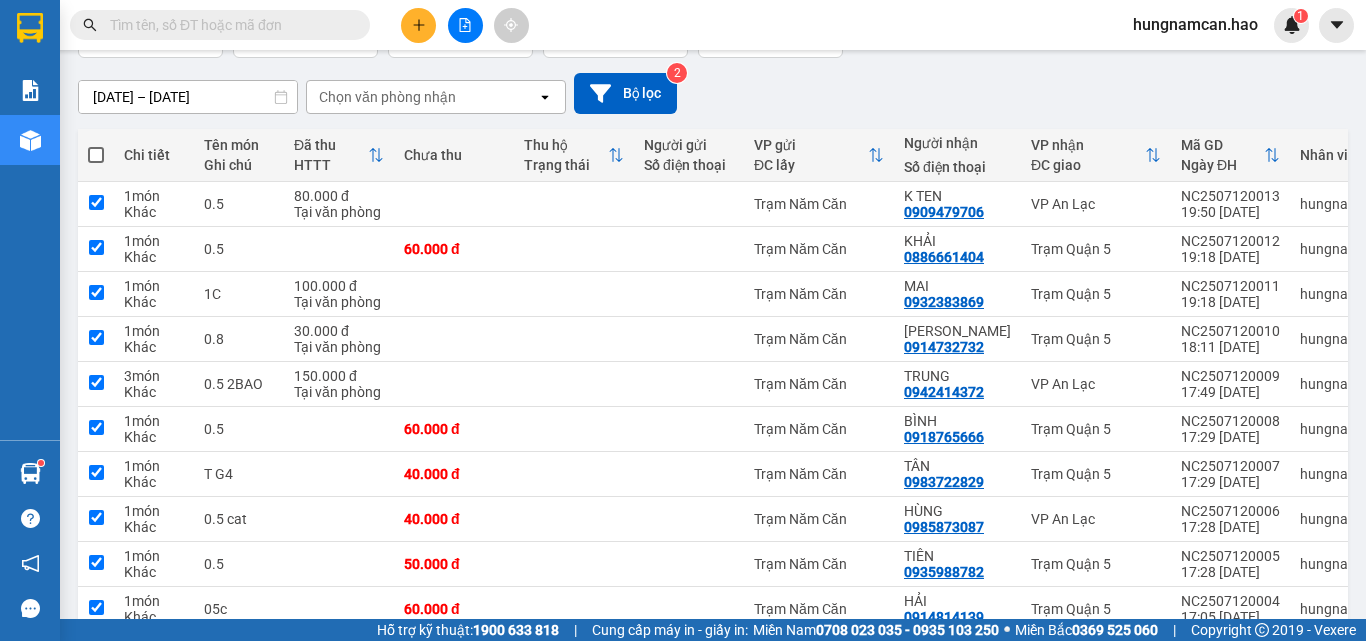 checkbox on "true" 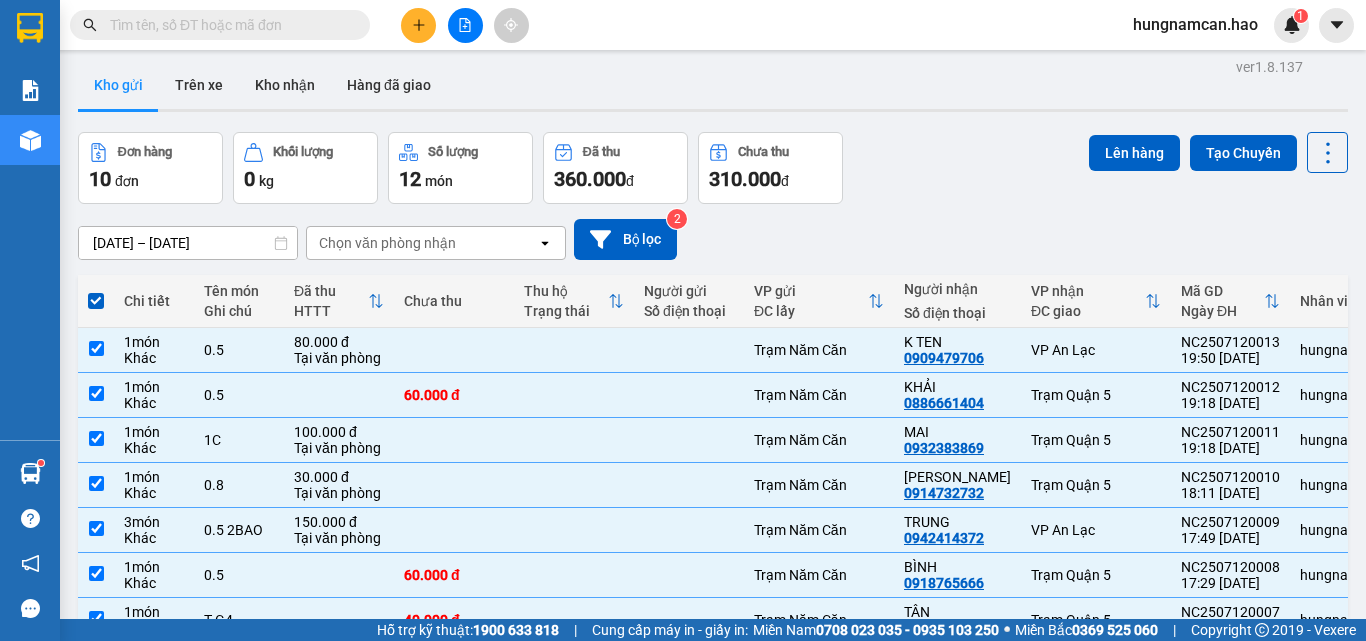 scroll, scrollTop: 0, scrollLeft: 0, axis: both 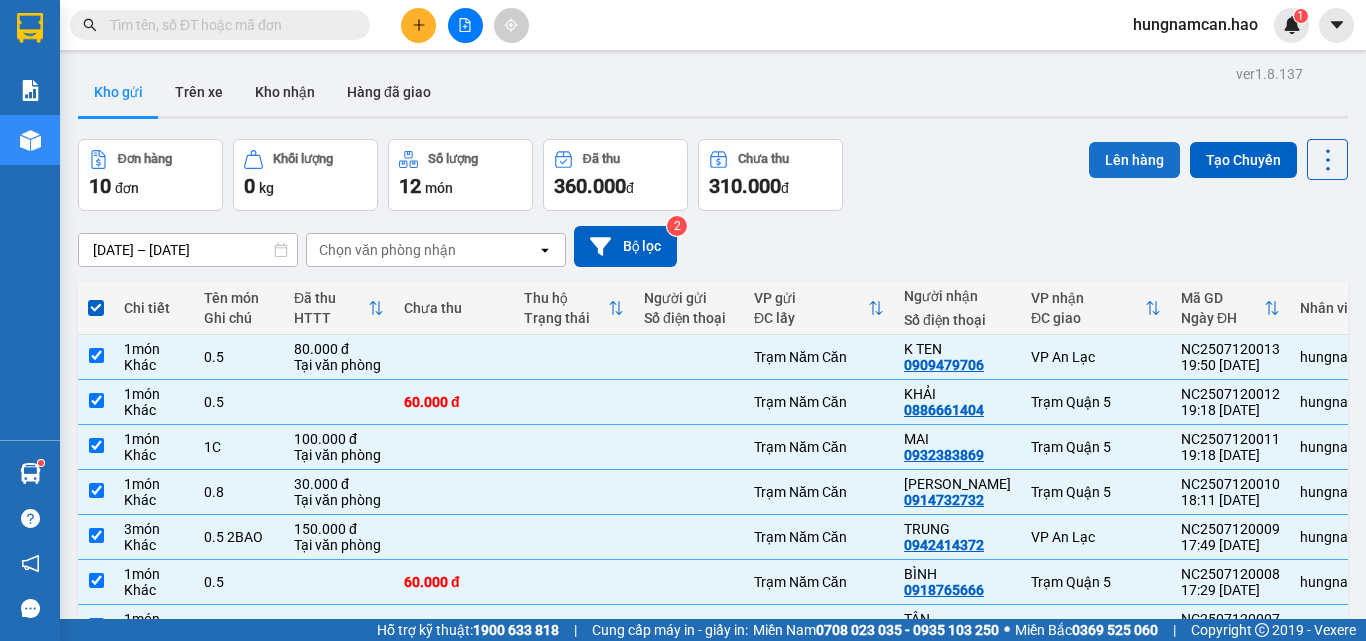 click on "Lên hàng" at bounding box center [1134, 160] 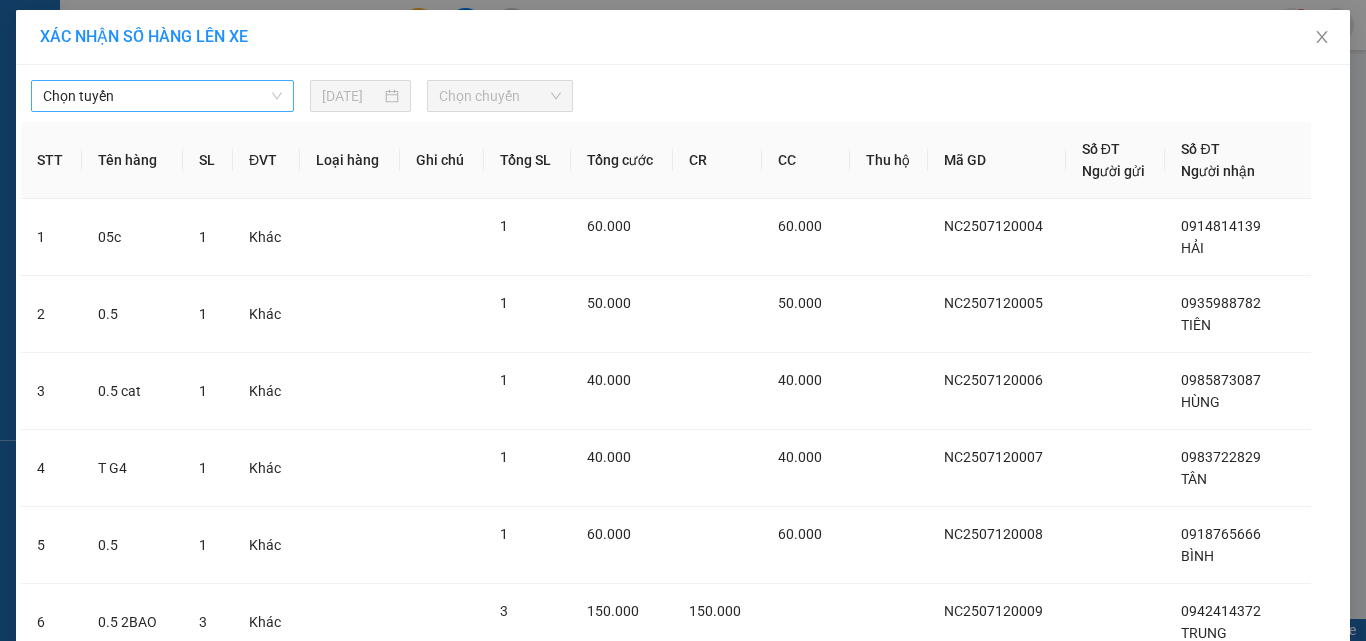 click on "Chọn tuyến" at bounding box center (162, 96) 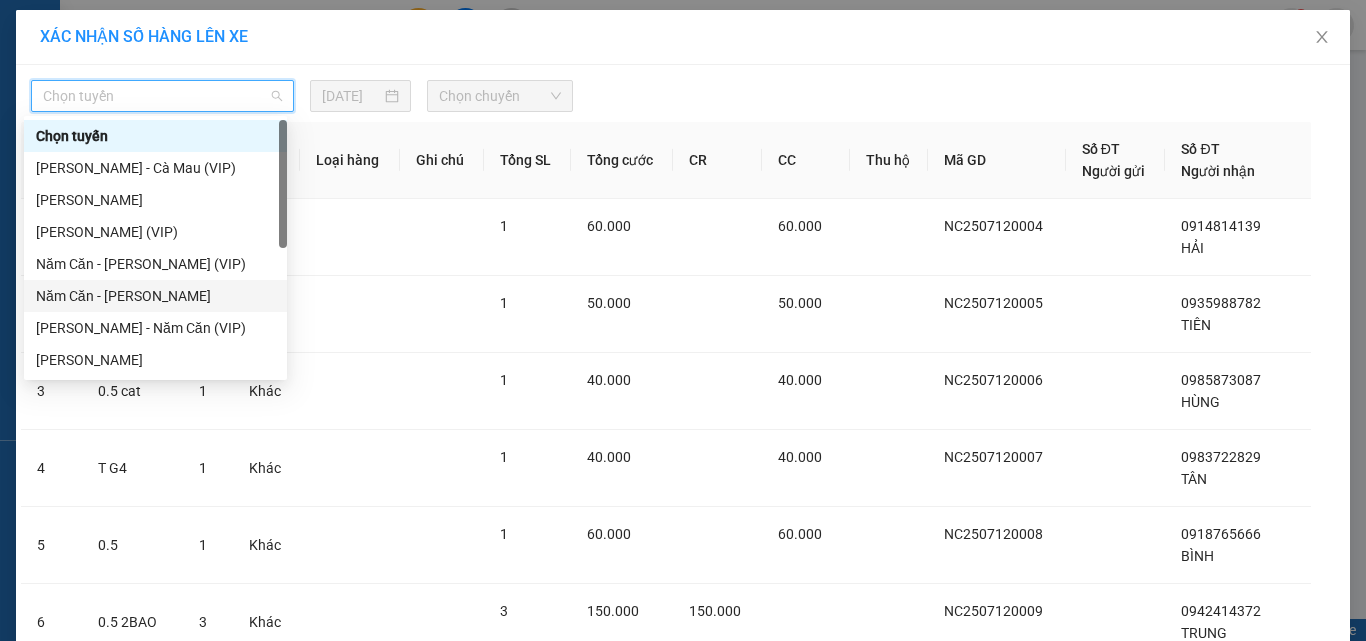 click on "Năm Căn - [PERSON_NAME]" at bounding box center (155, 296) 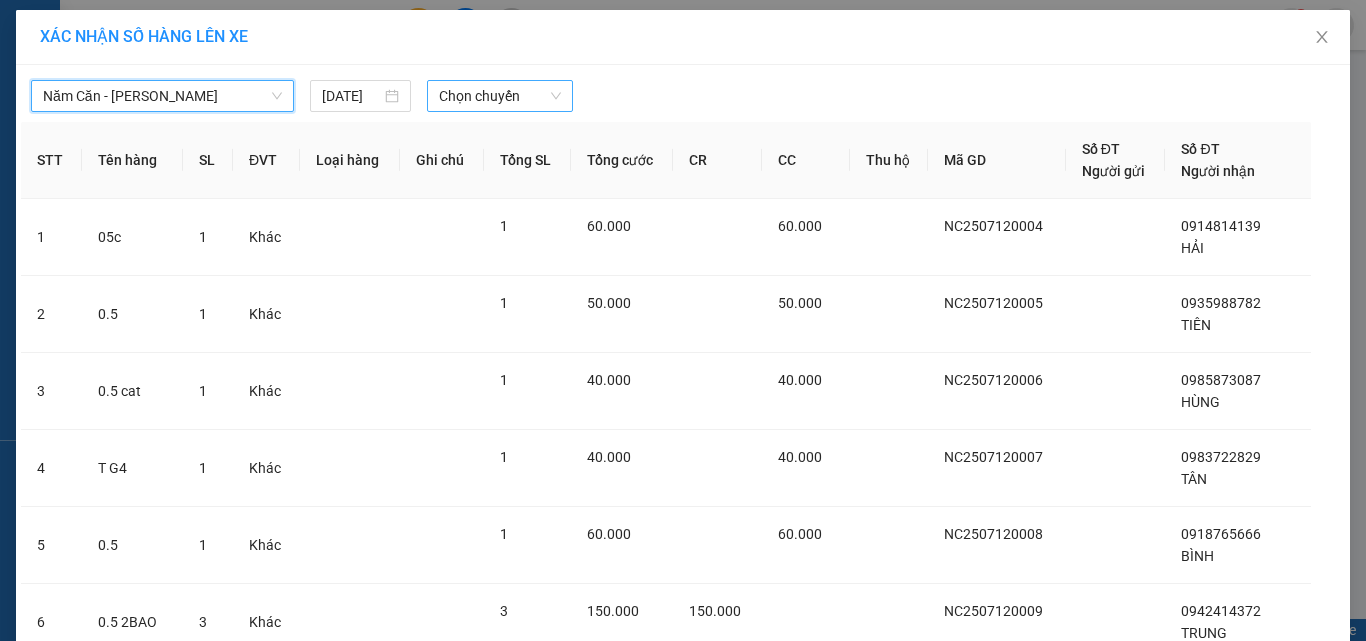click on "Chọn chuyến" at bounding box center (500, 96) 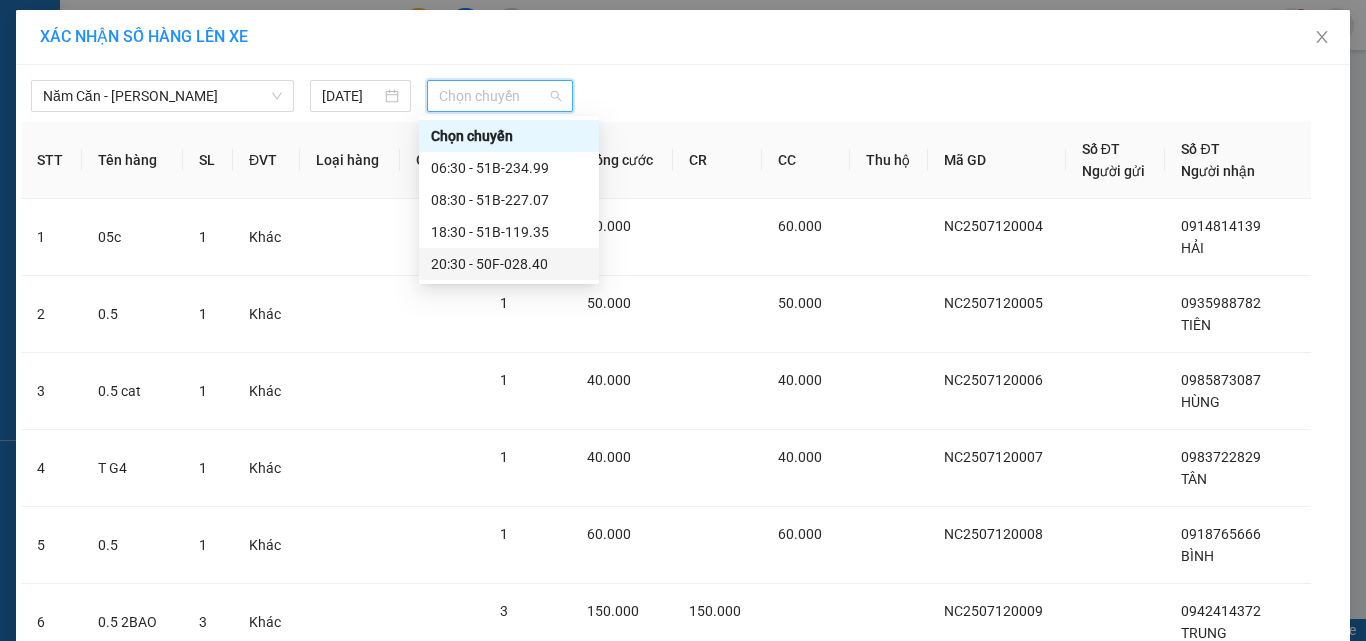 click on "20:30     - 50F-028.40" at bounding box center (509, 264) 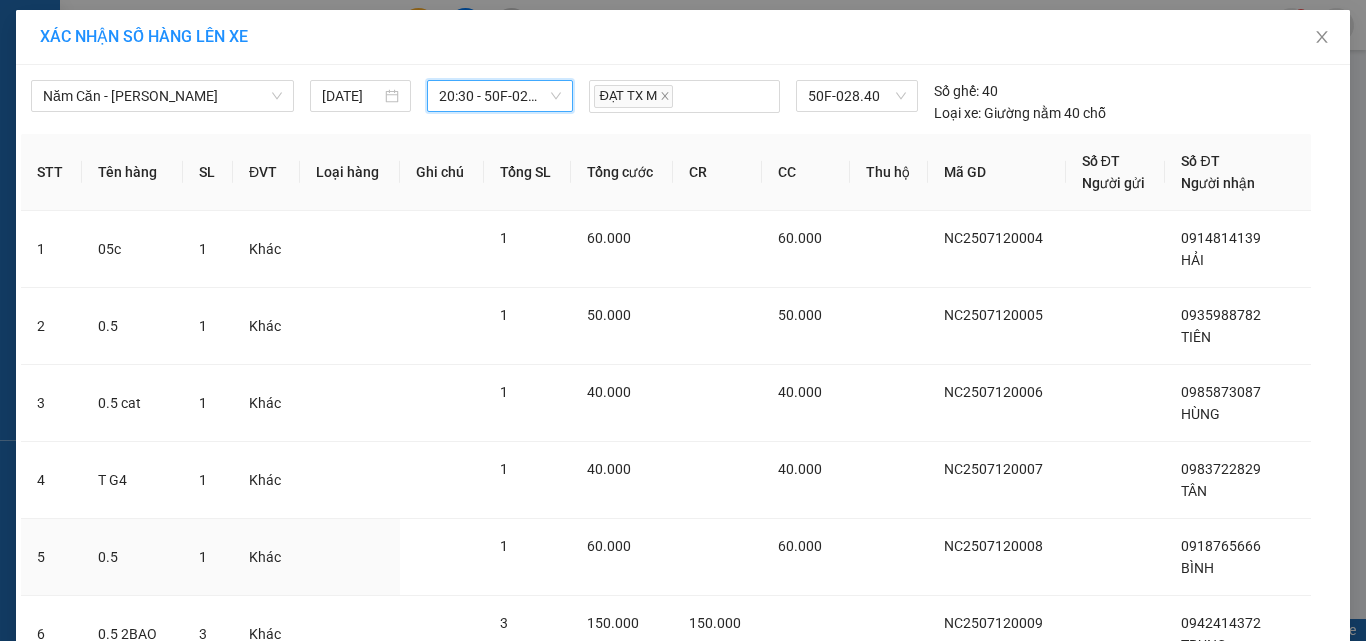scroll, scrollTop: 486, scrollLeft: 0, axis: vertical 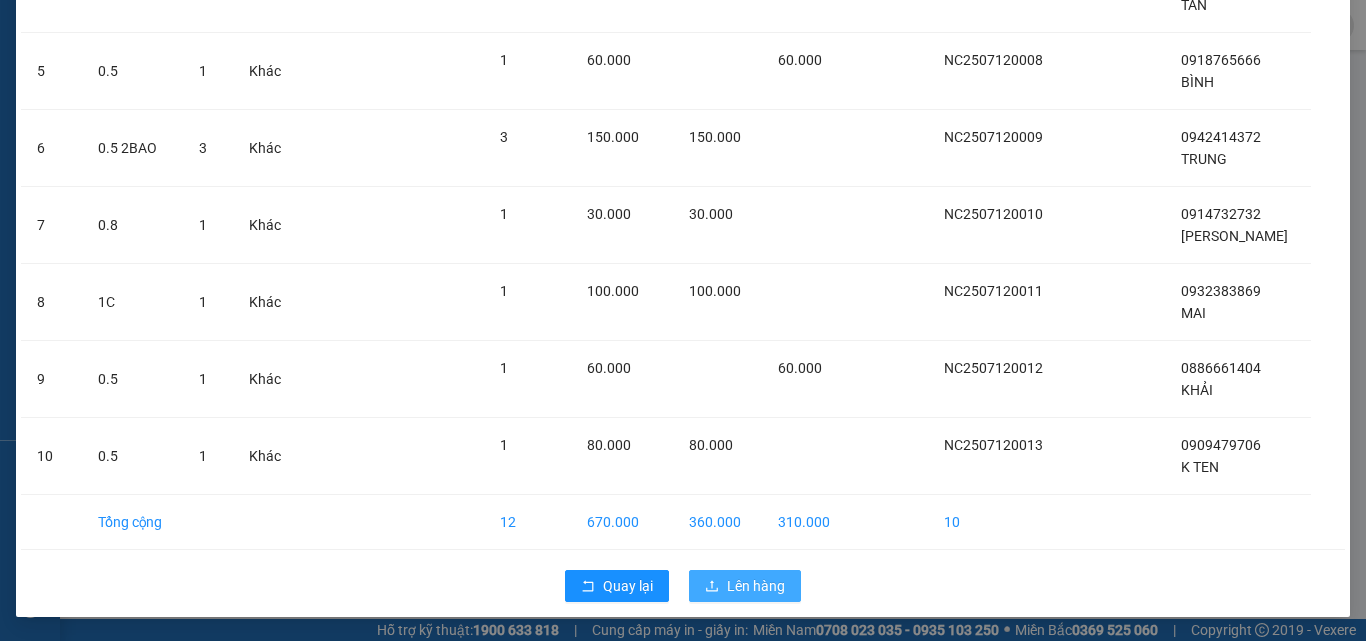 click 